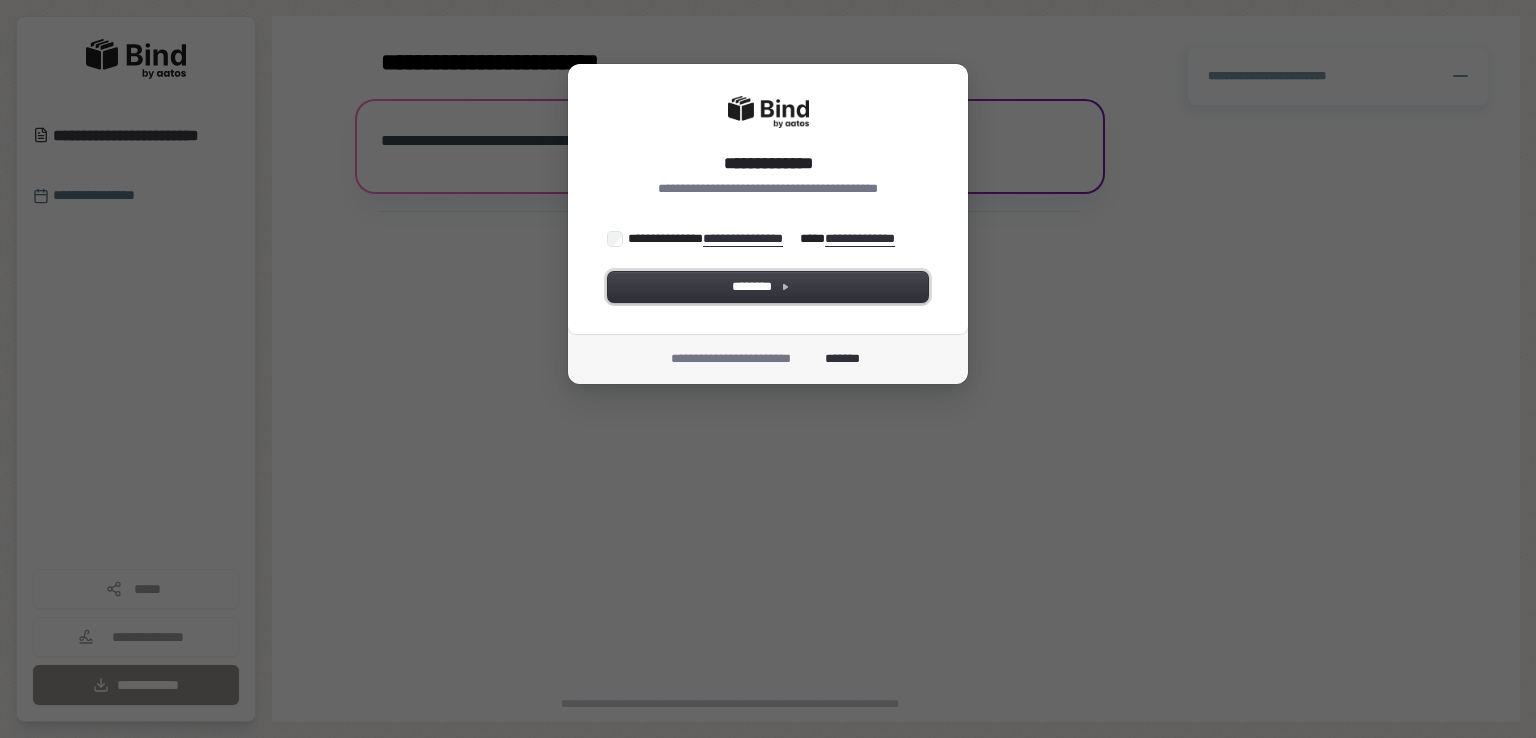 scroll, scrollTop: 0, scrollLeft: 0, axis: both 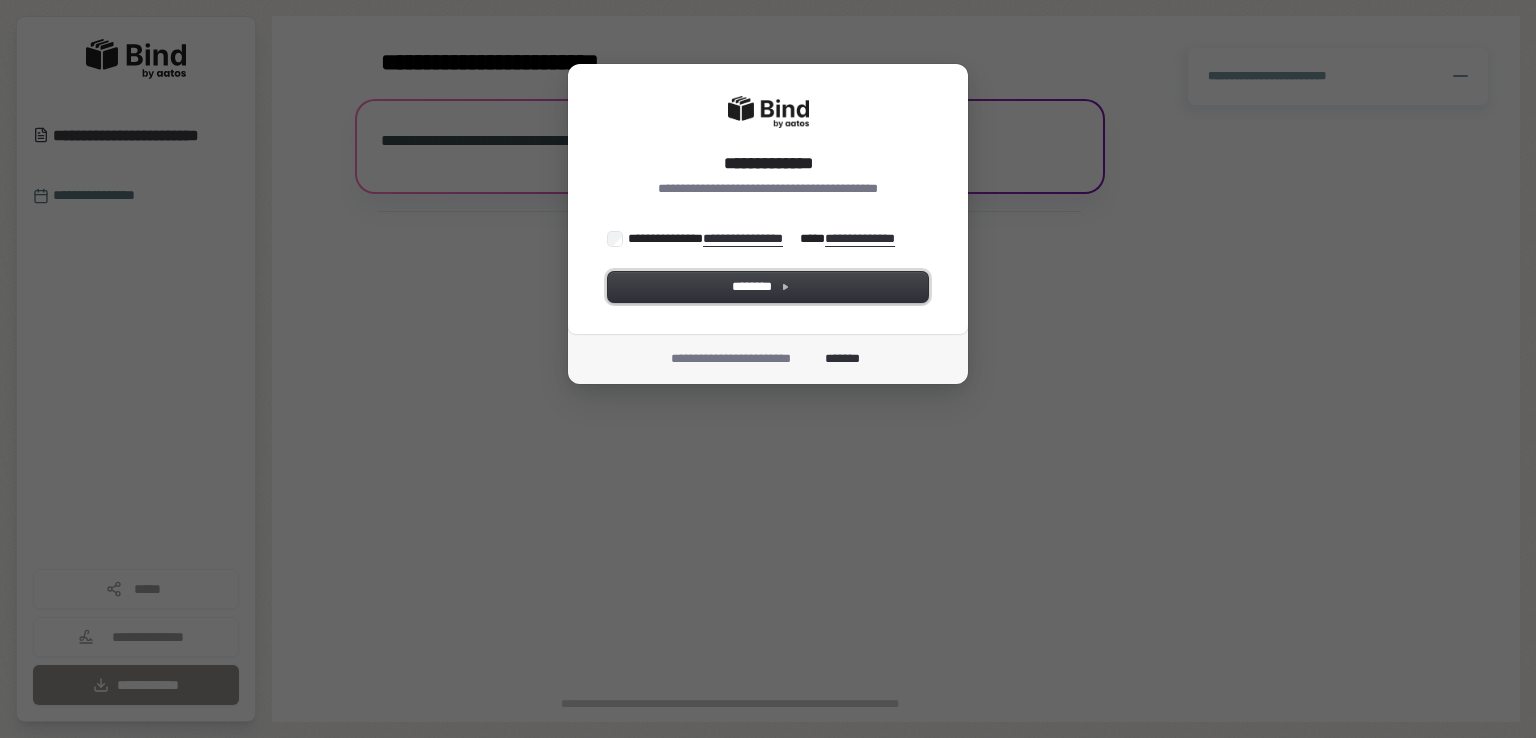 click on "********" at bounding box center (768, 287) 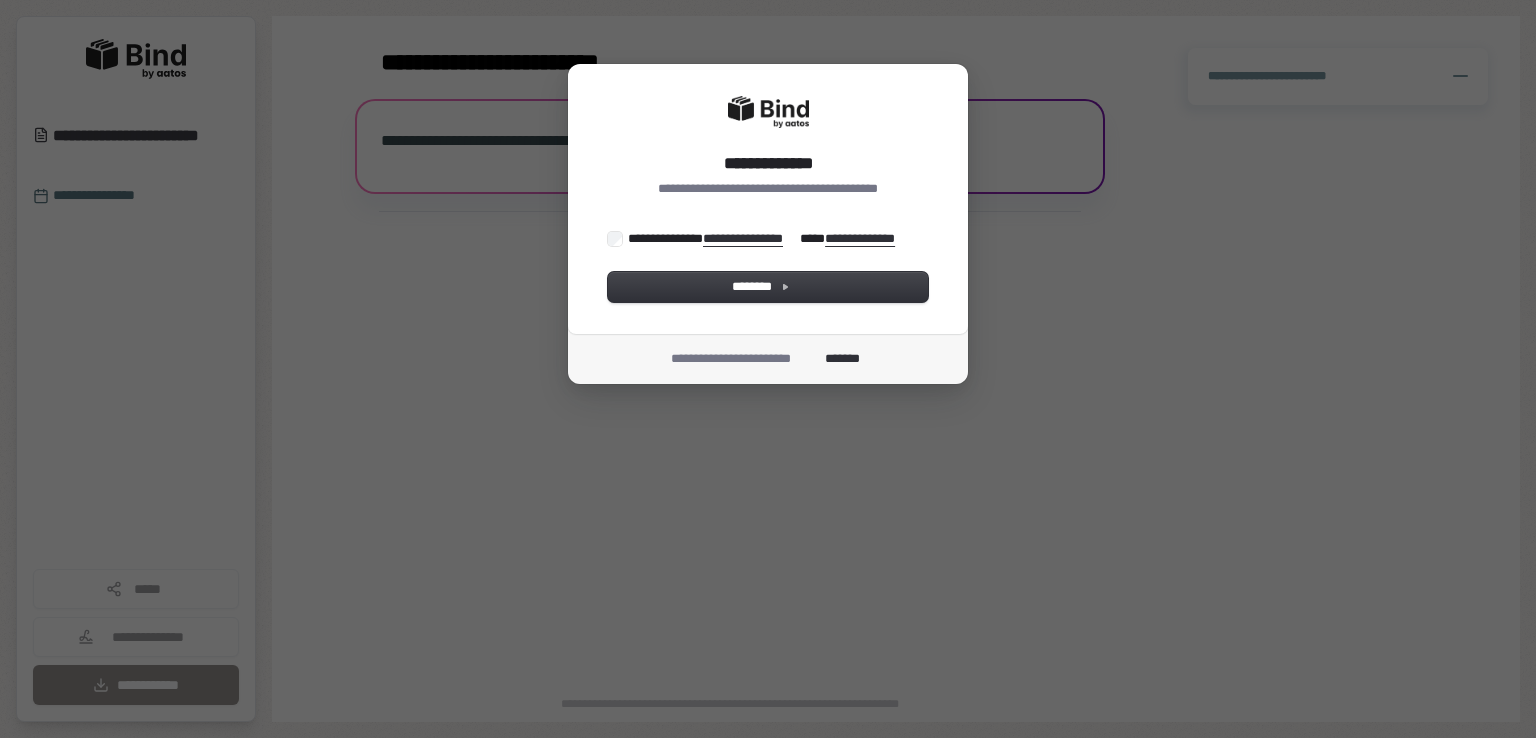 scroll, scrollTop: 0, scrollLeft: 0, axis: both 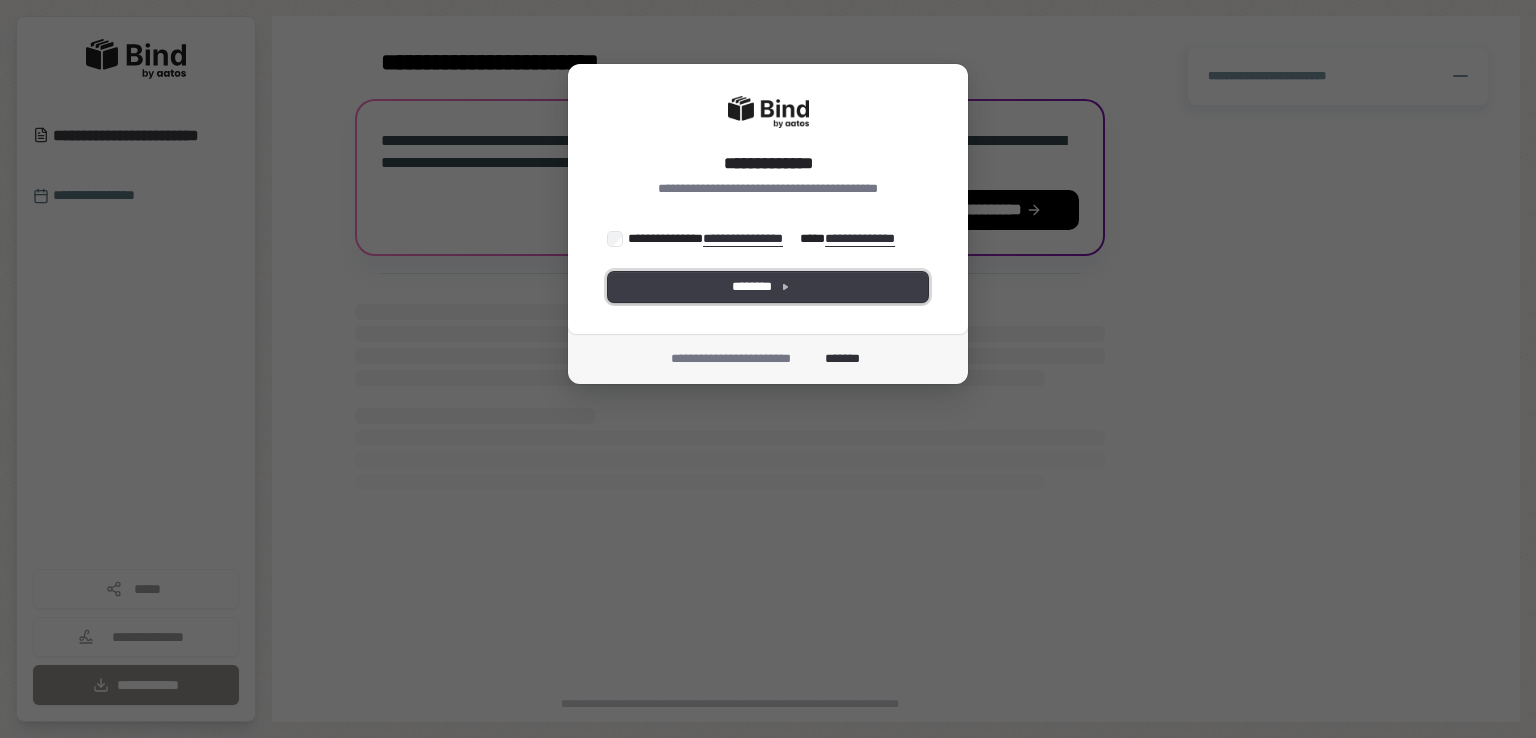 click on "********" at bounding box center [768, 287] 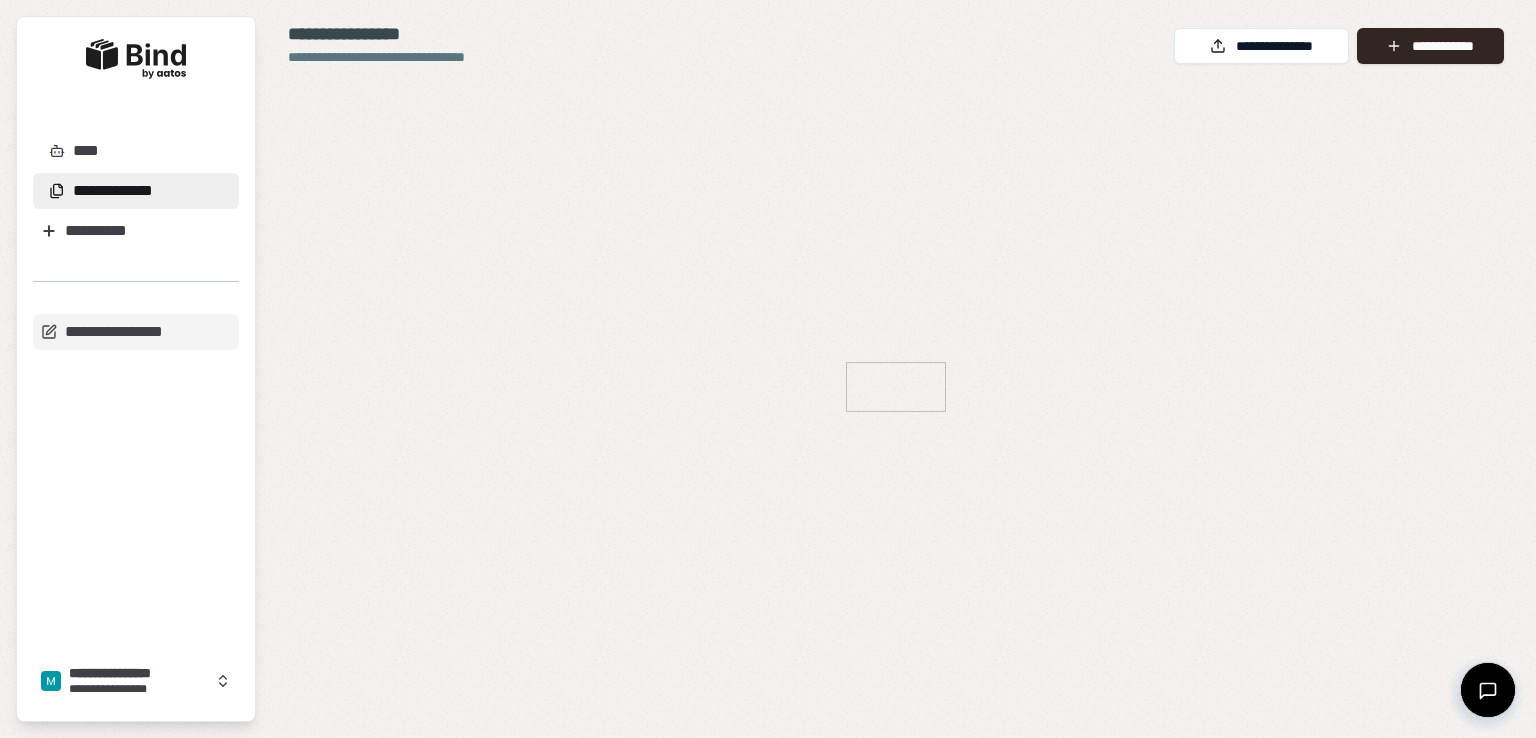 scroll, scrollTop: 0, scrollLeft: 0, axis: both 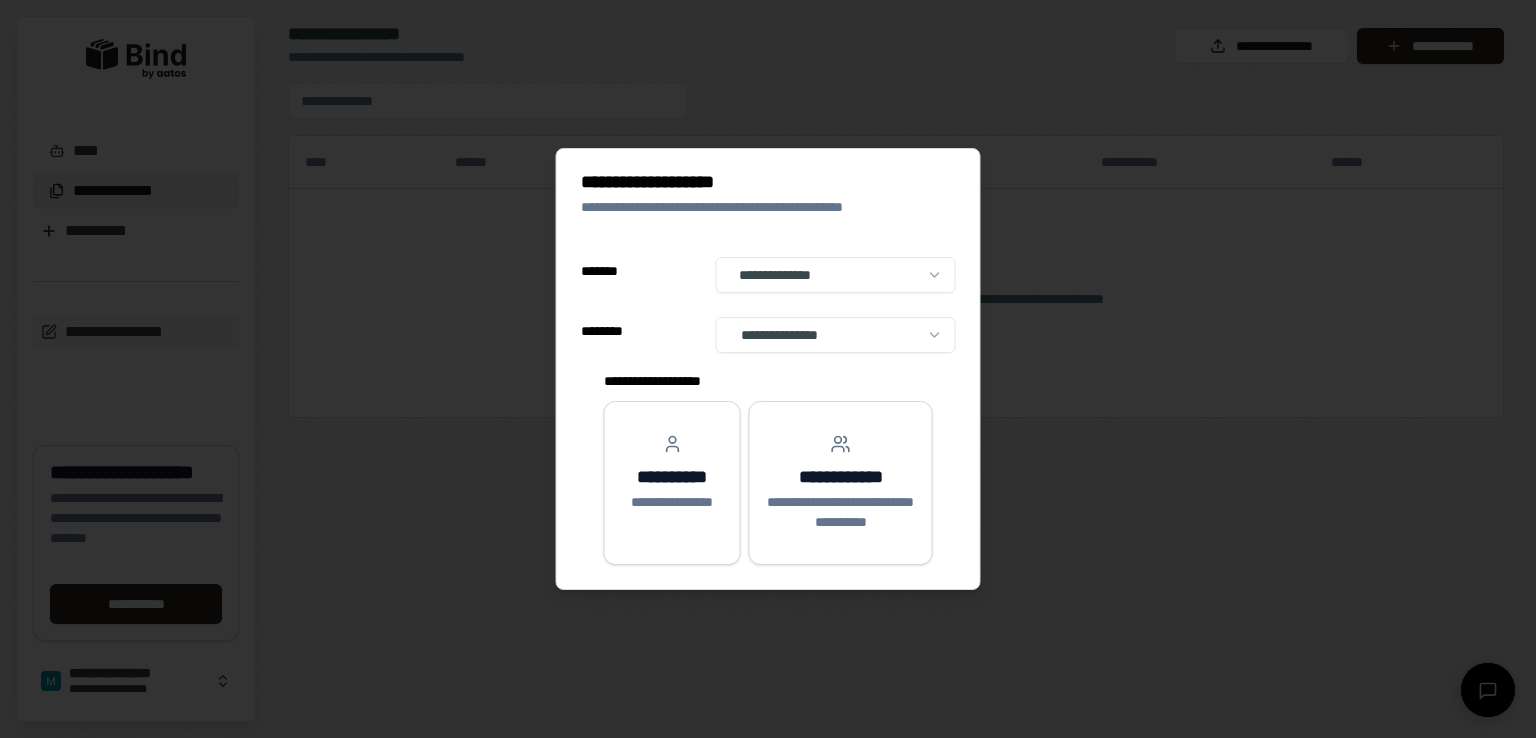 select on "**" 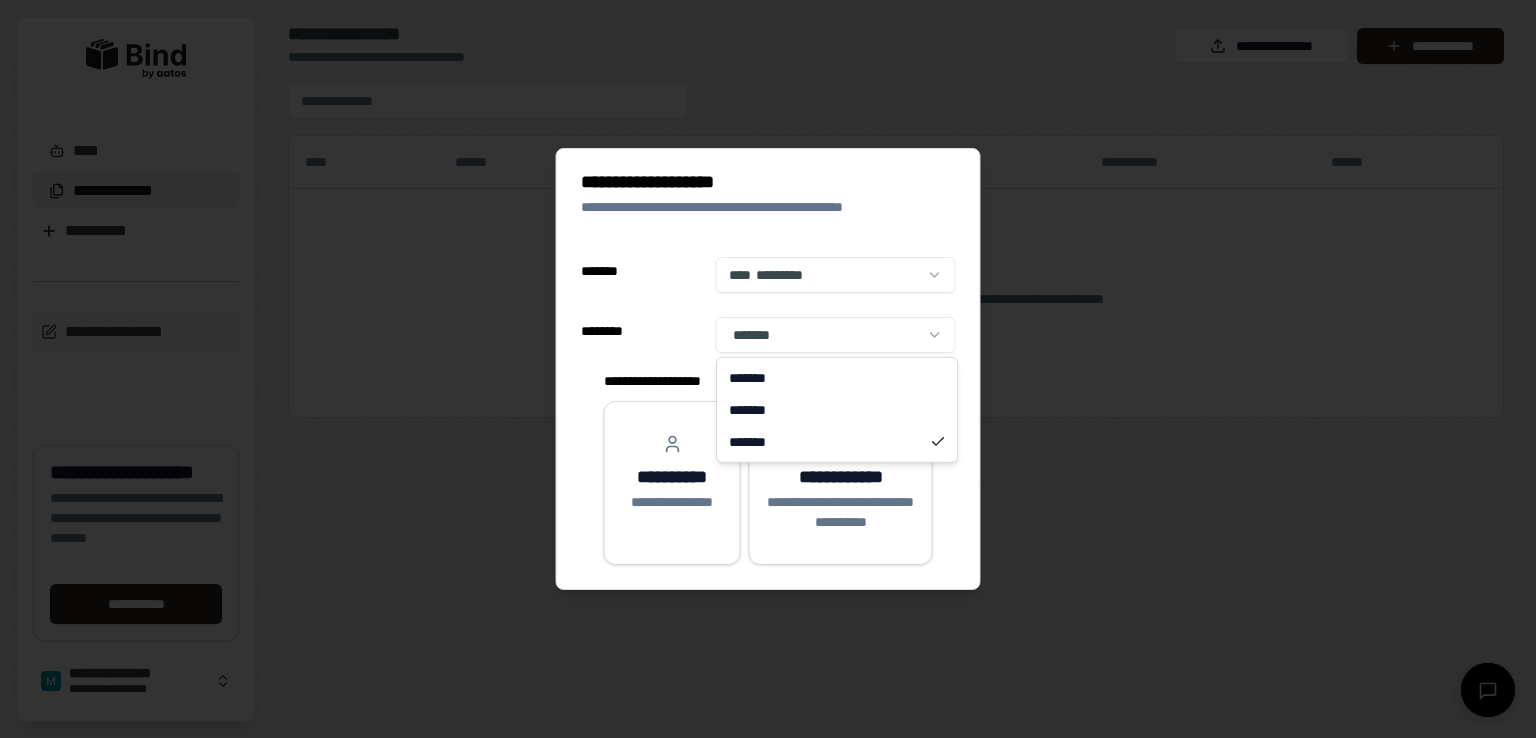 click on "**********" at bounding box center (768, 369) 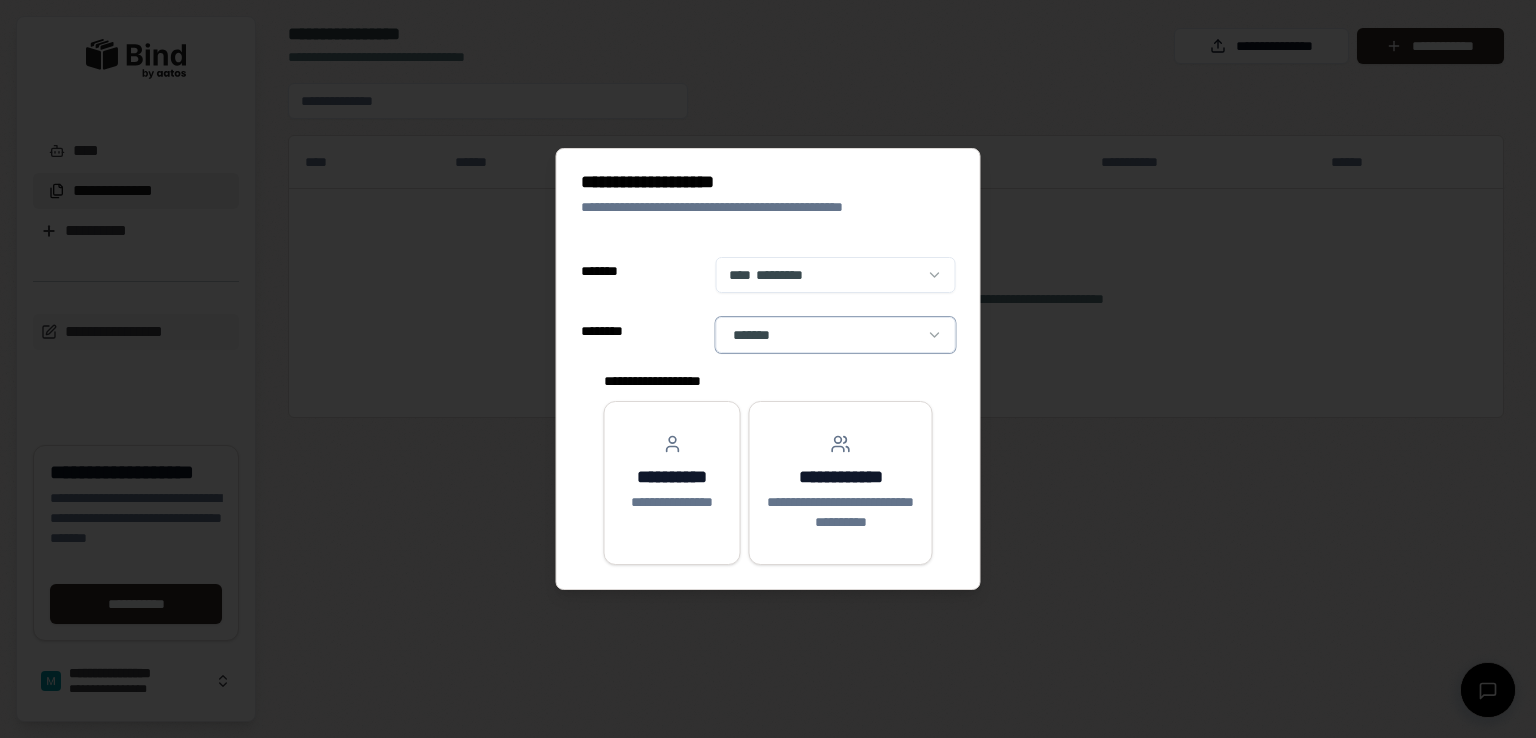 click at bounding box center [768, 369] 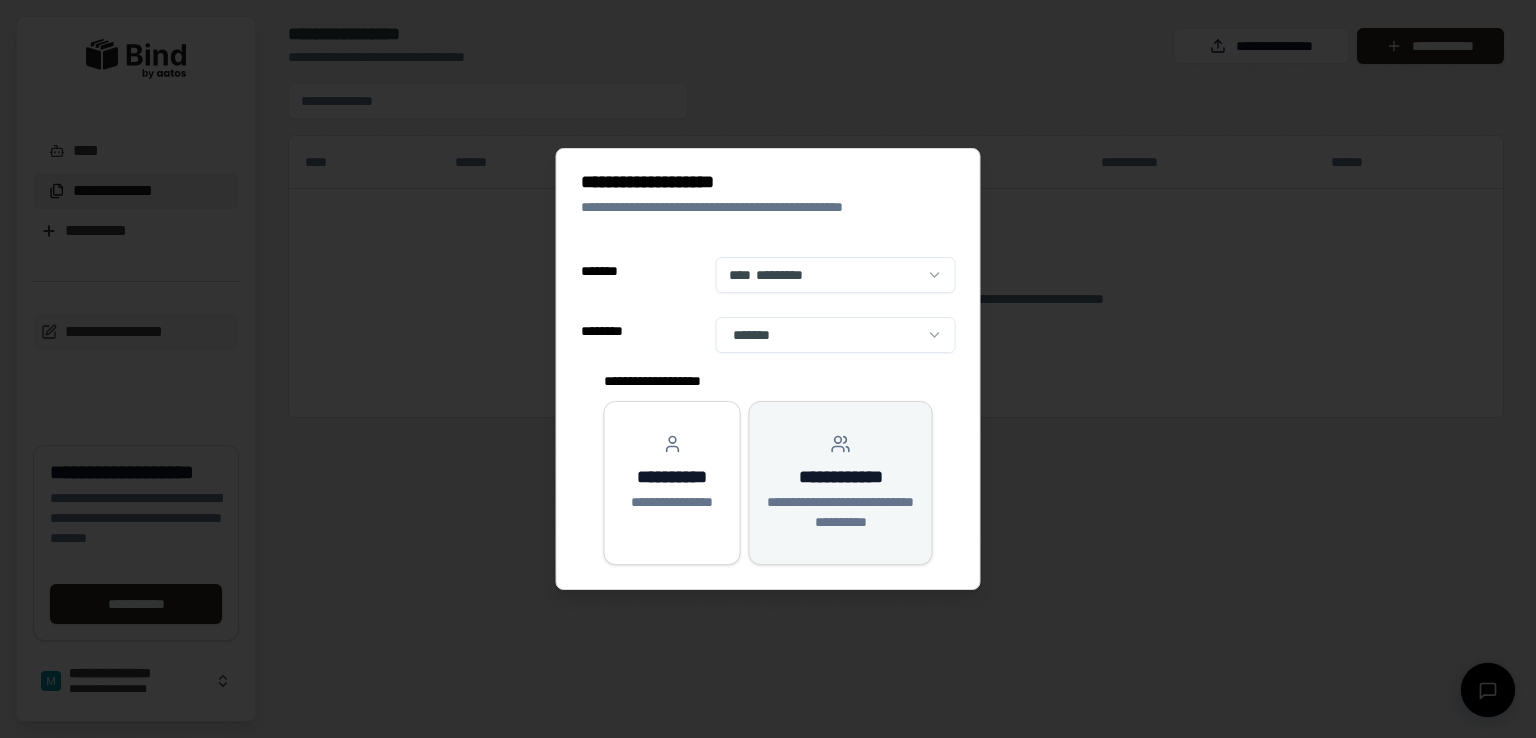 click on "**********" at bounding box center (841, 483) 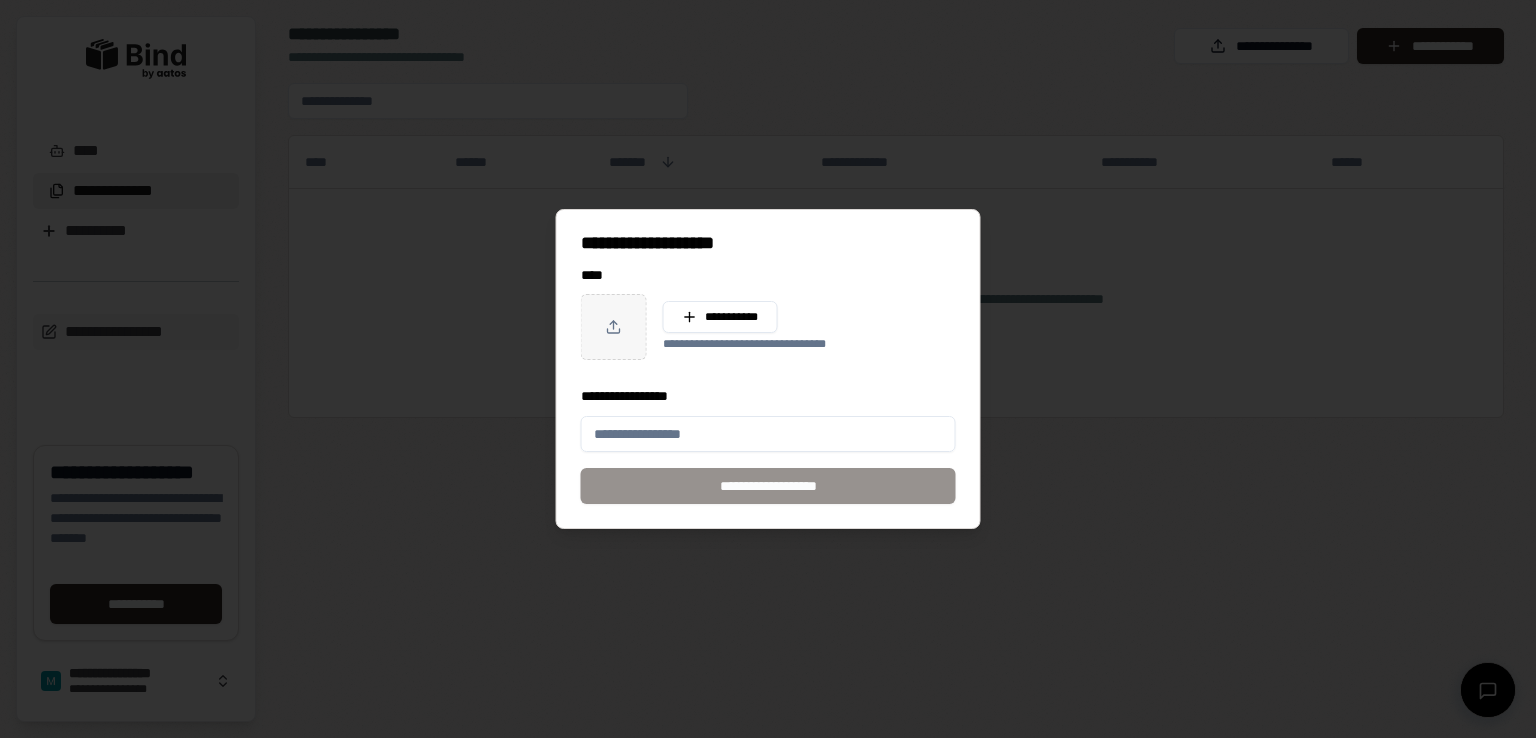 click on "**********" at bounding box center [768, 434] 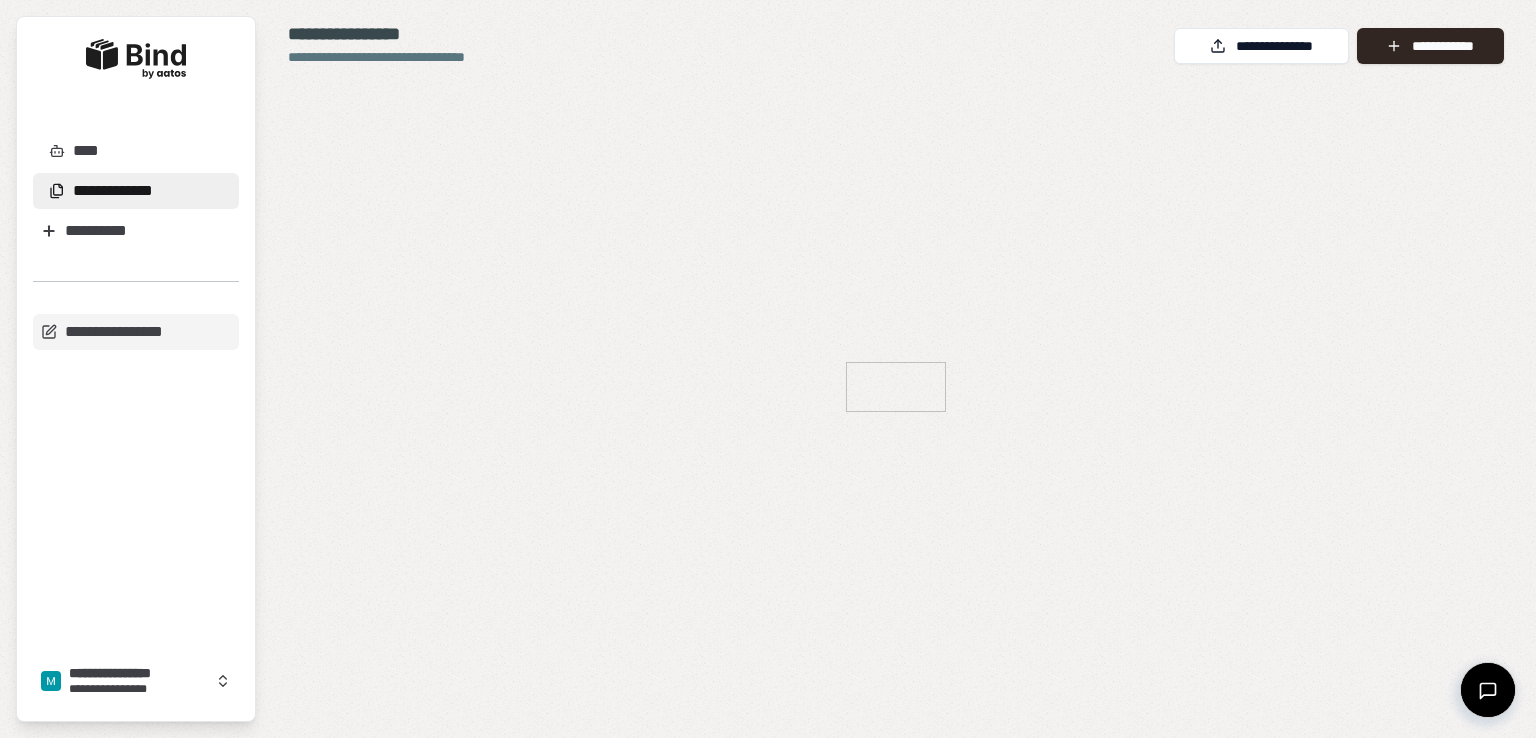 scroll, scrollTop: 0, scrollLeft: 0, axis: both 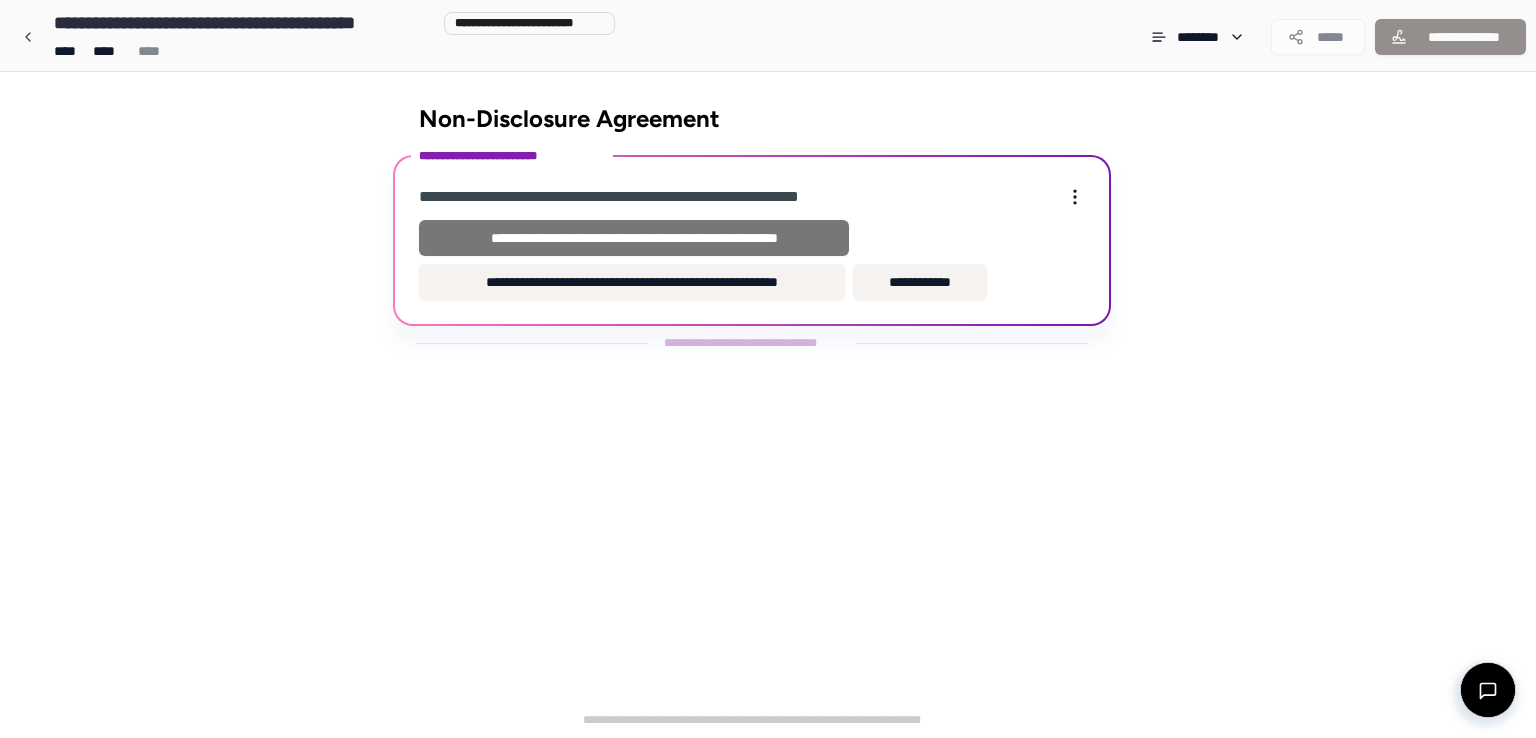 click on "**********" at bounding box center (634, 238) 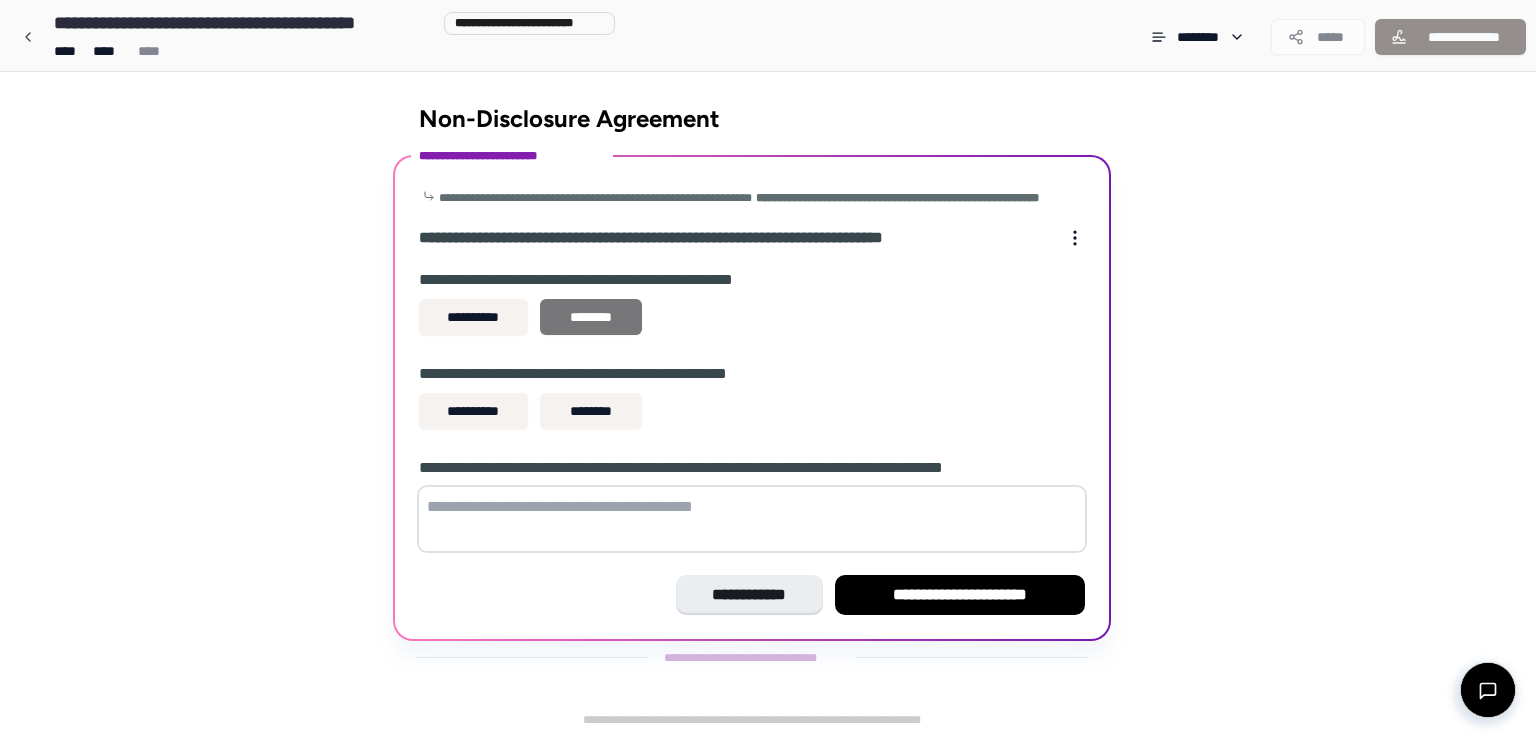 click on "********" at bounding box center [591, 317] 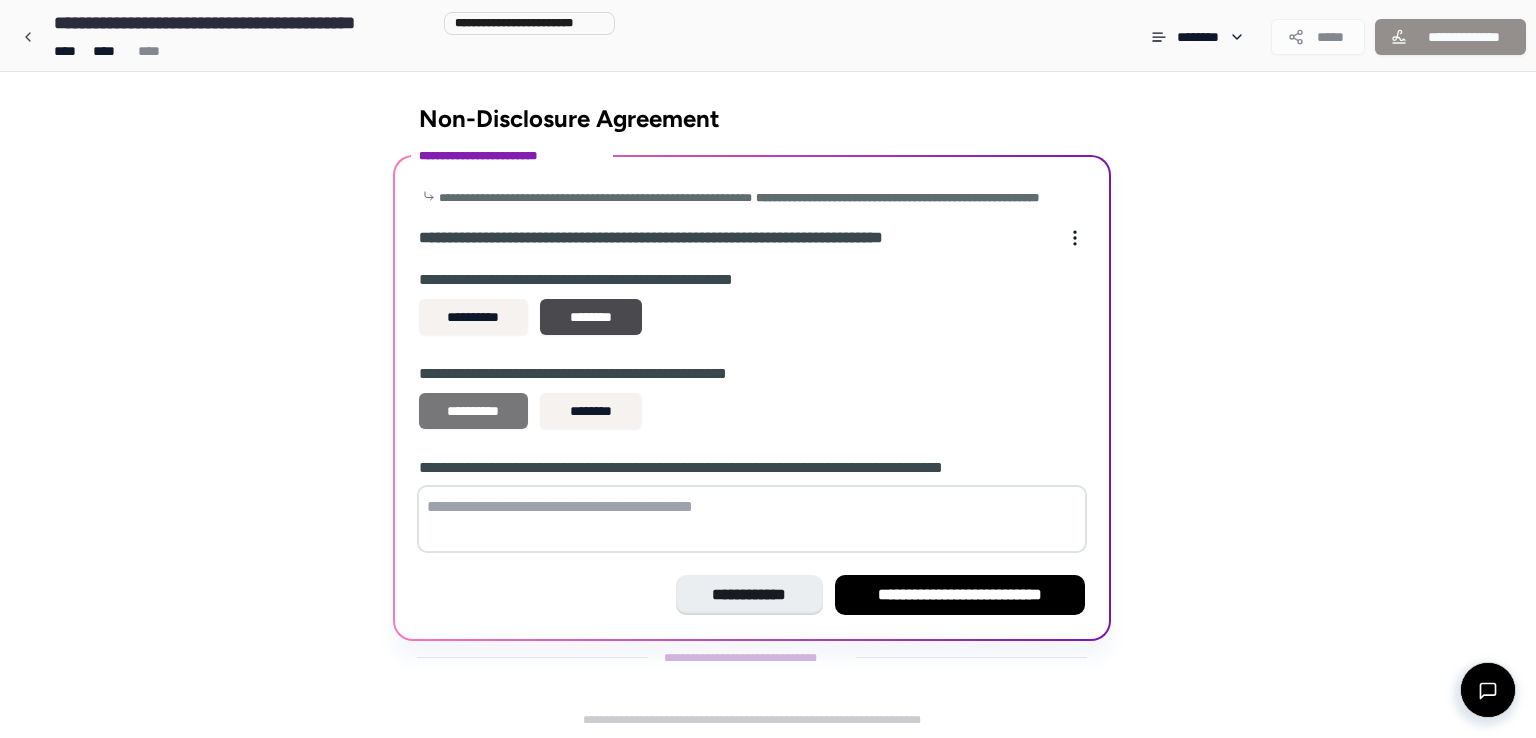 click on "**********" at bounding box center (473, 411) 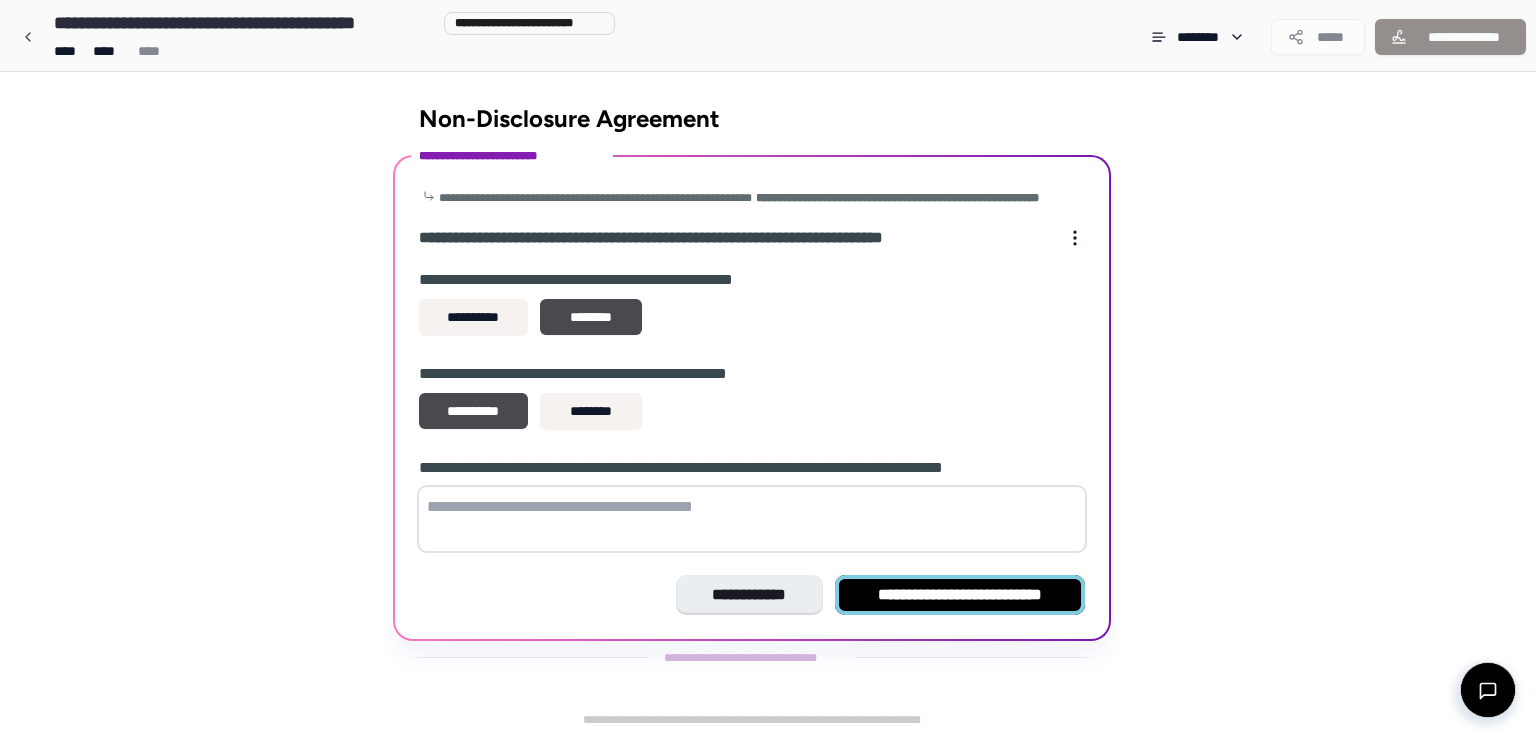 click on "**********" at bounding box center [960, 595] 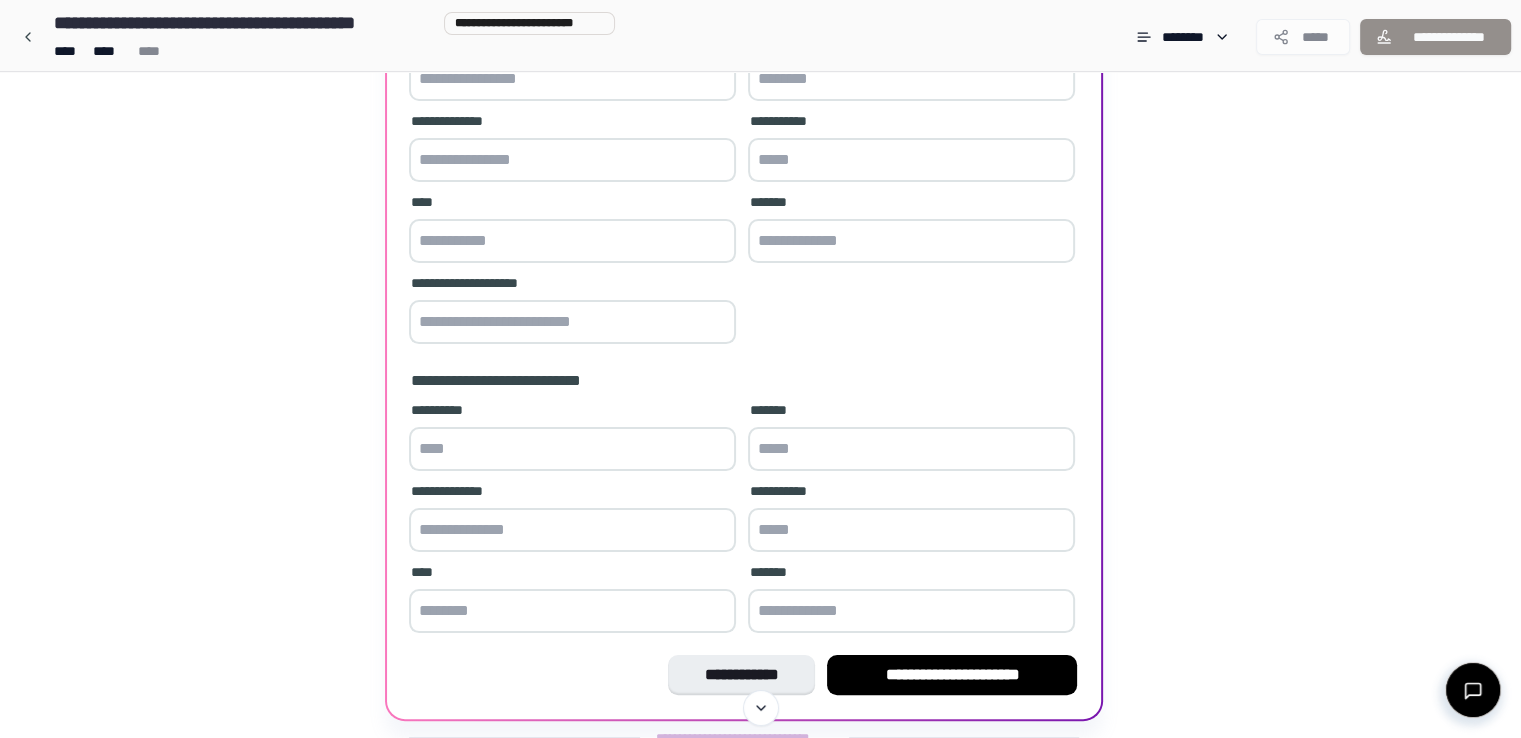 scroll, scrollTop: 295, scrollLeft: 0, axis: vertical 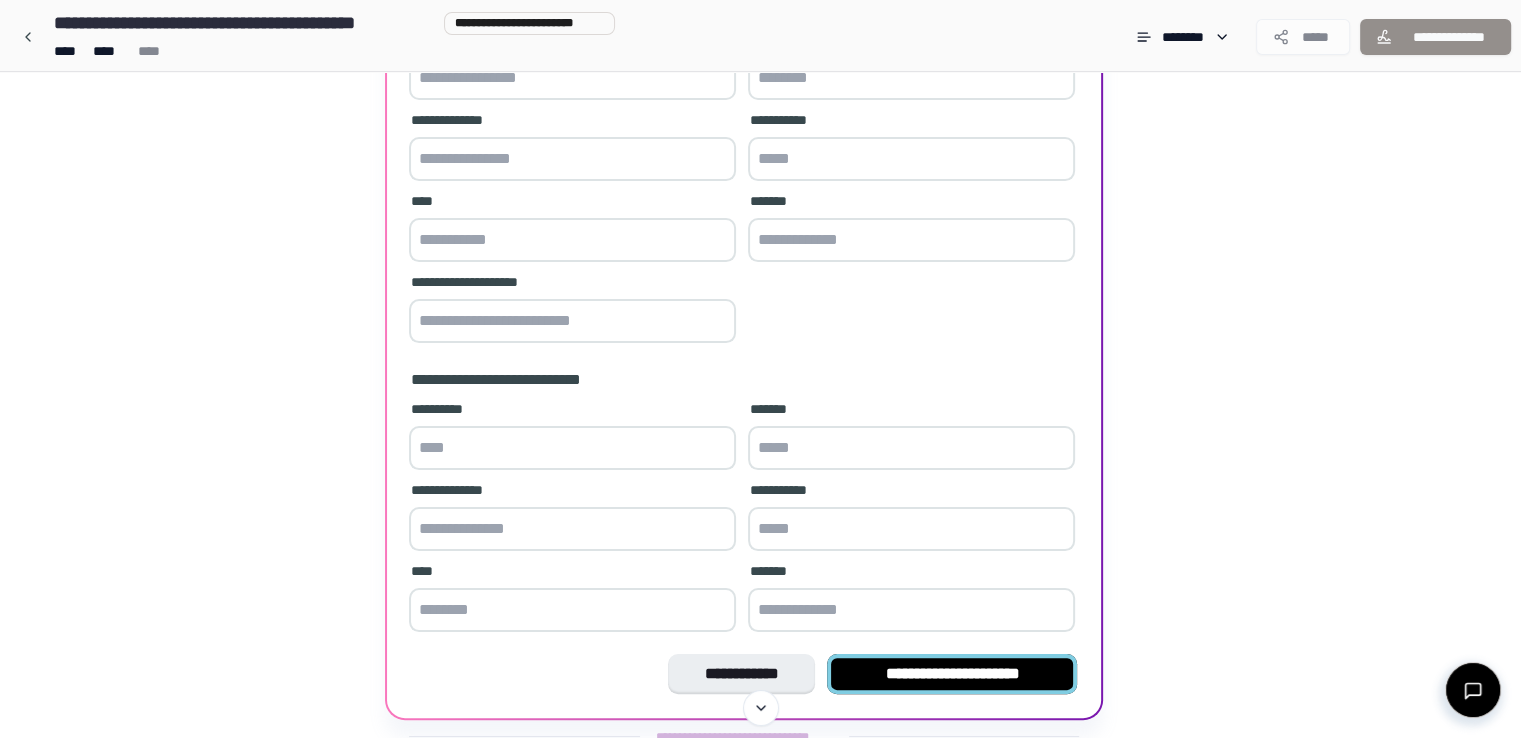 click on "**********" at bounding box center (952, 674) 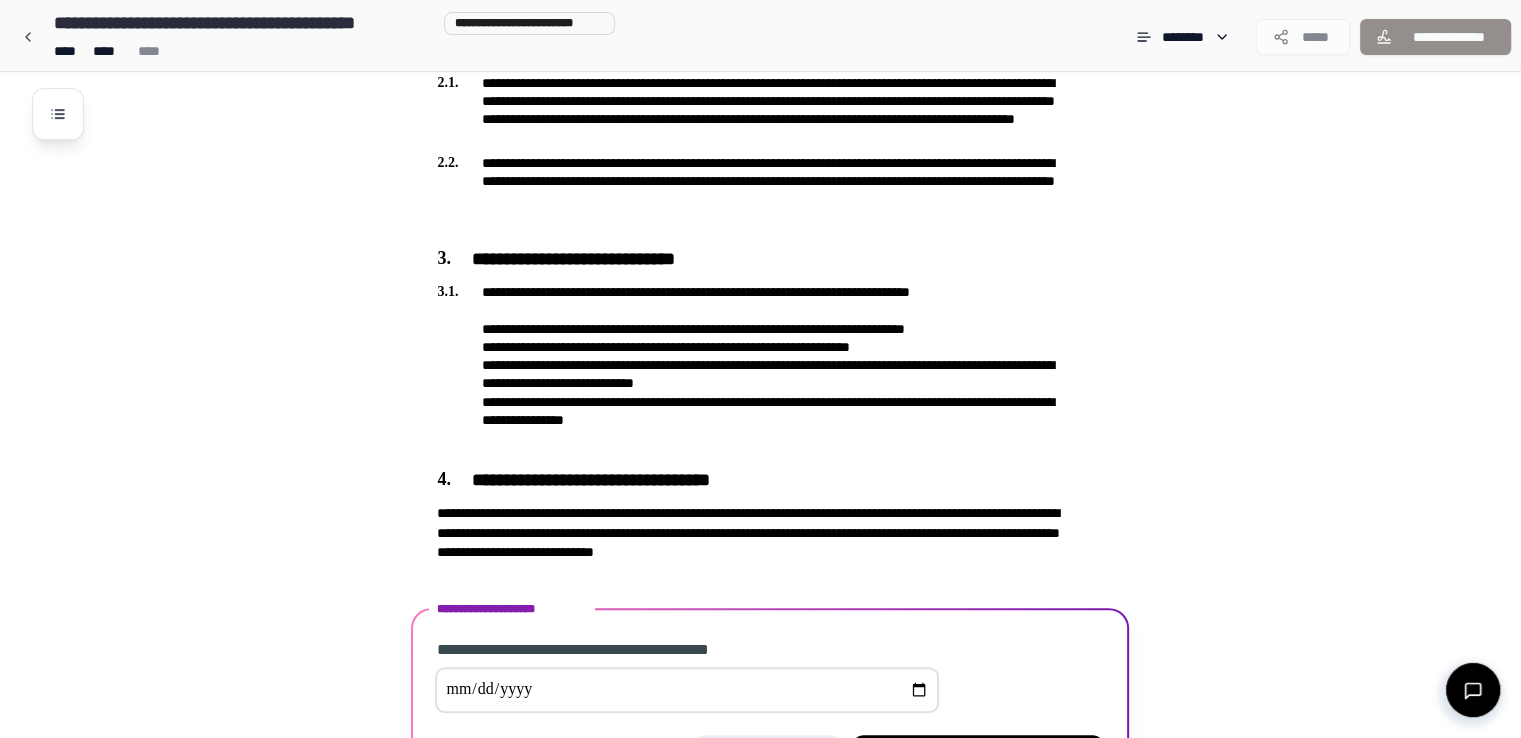 scroll, scrollTop: 782, scrollLeft: 0, axis: vertical 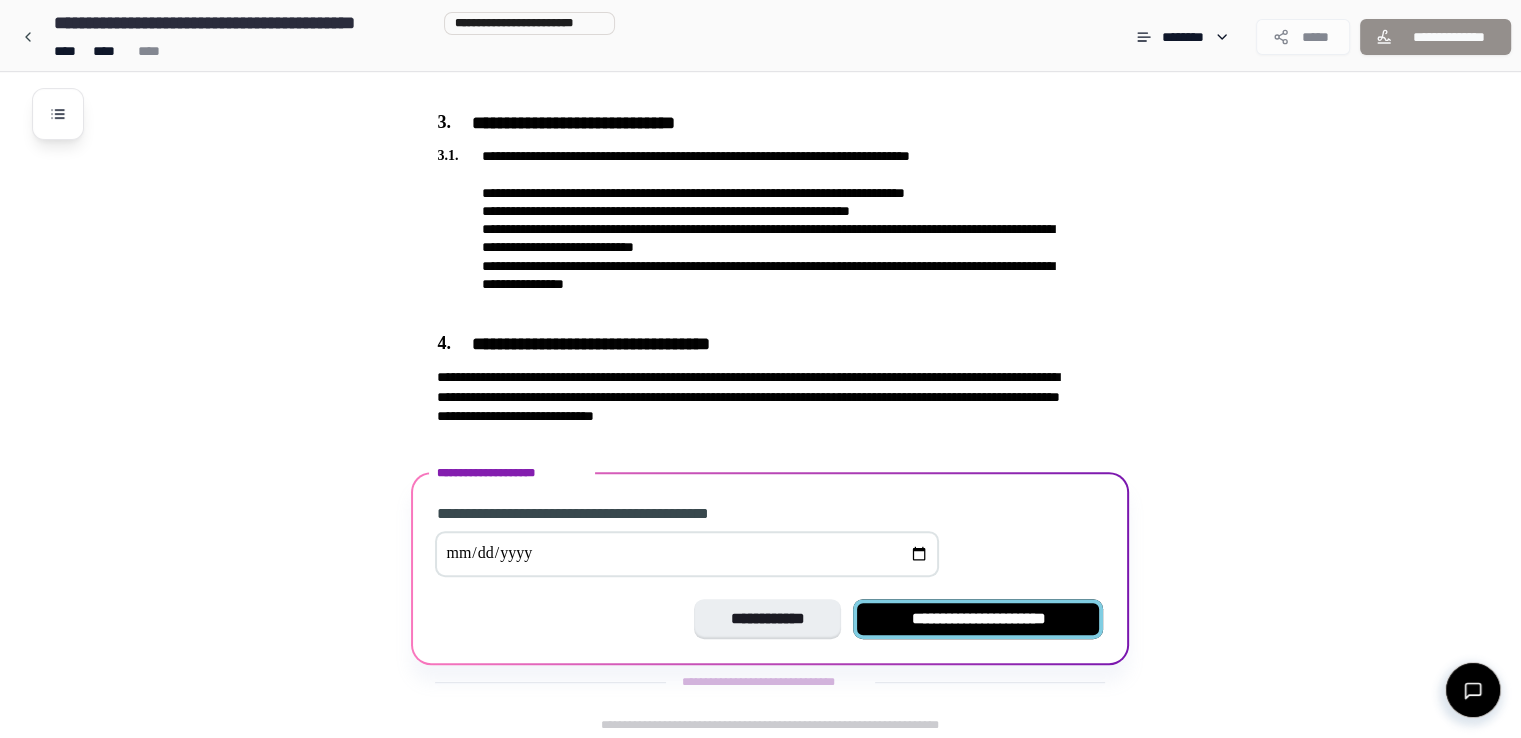 click on "**********" at bounding box center [978, 619] 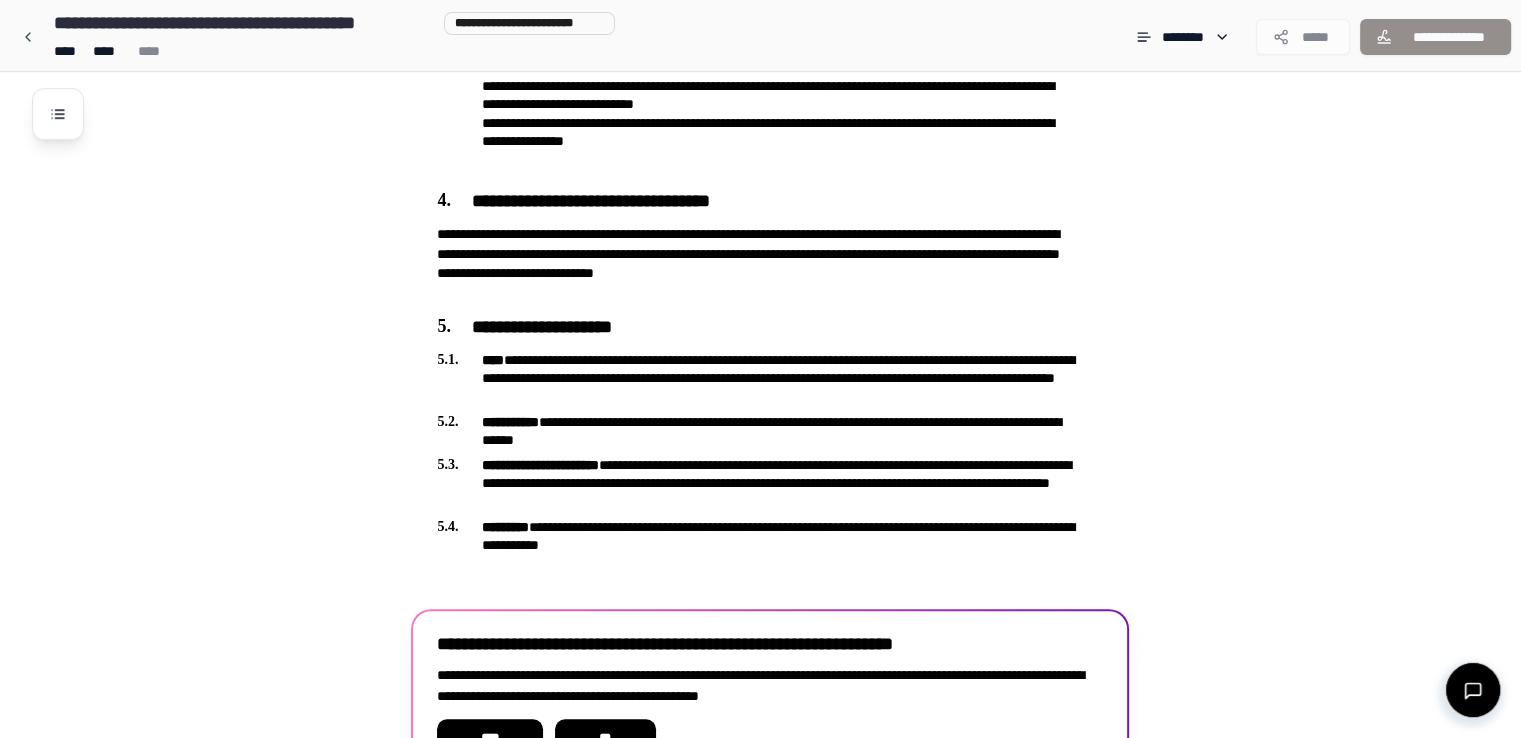 scroll, scrollTop: 1044, scrollLeft: 0, axis: vertical 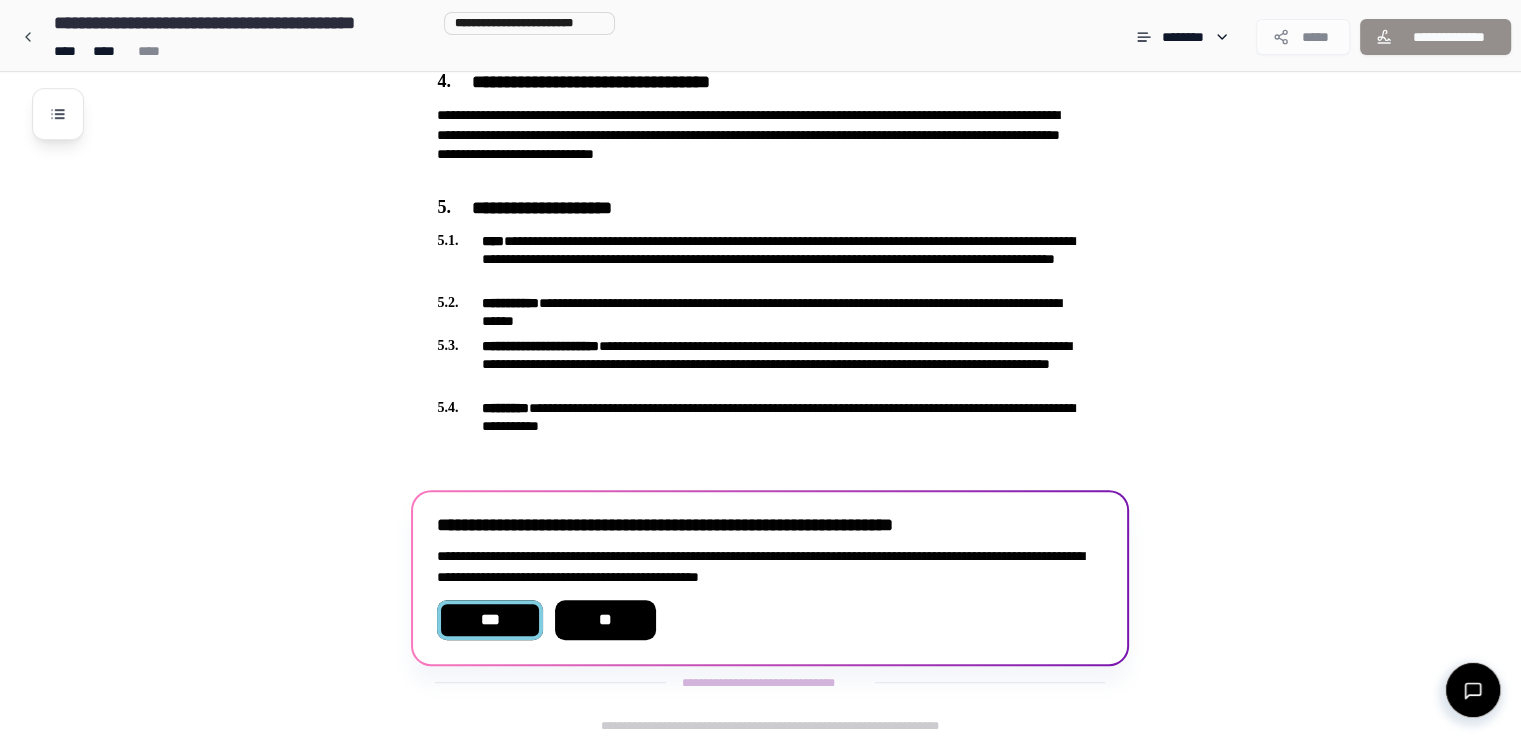 click on "***" at bounding box center (489, 620) 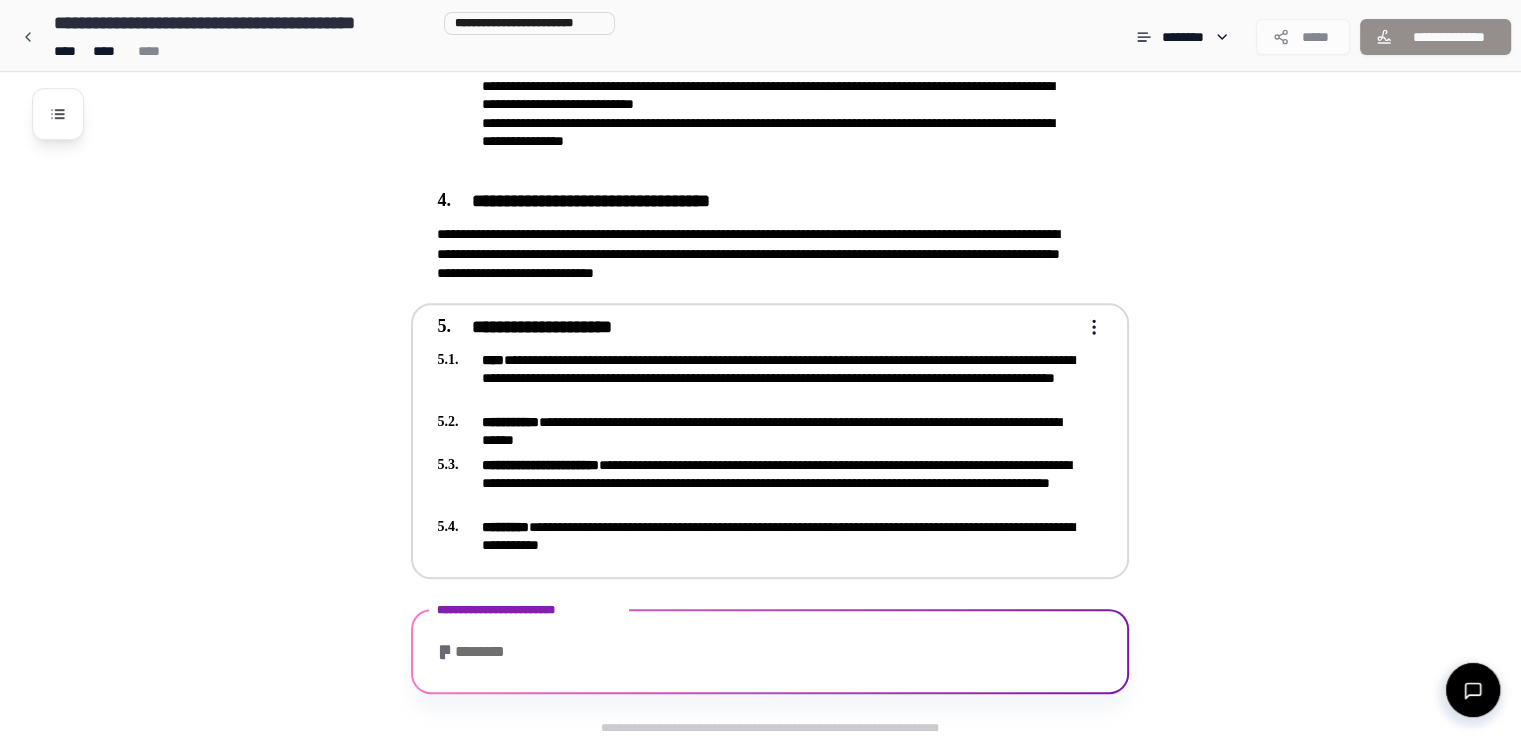 scroll, scrollTop: 1170, scrollLeft: 0, axis: vertical 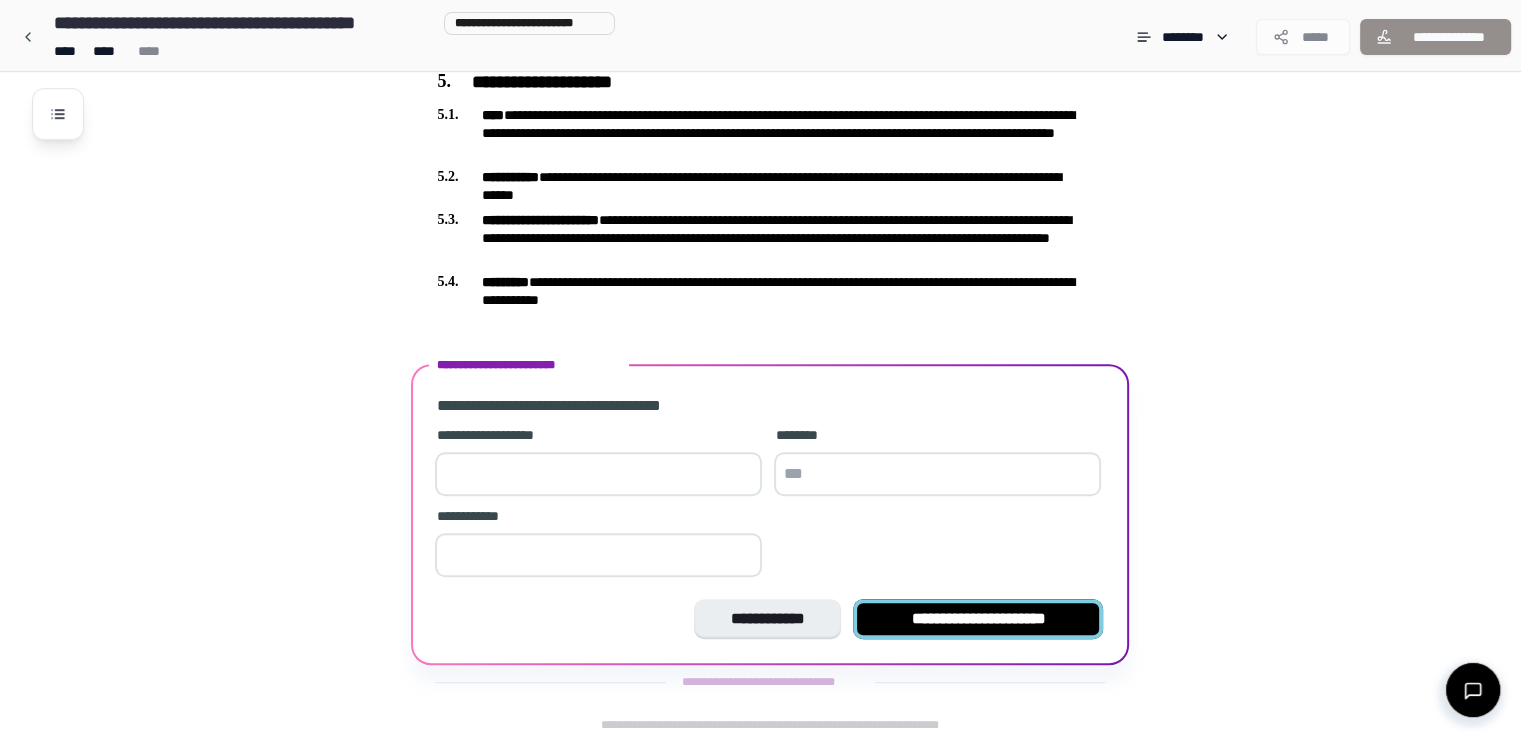 click on "**********" at bounding box center (978, 619) 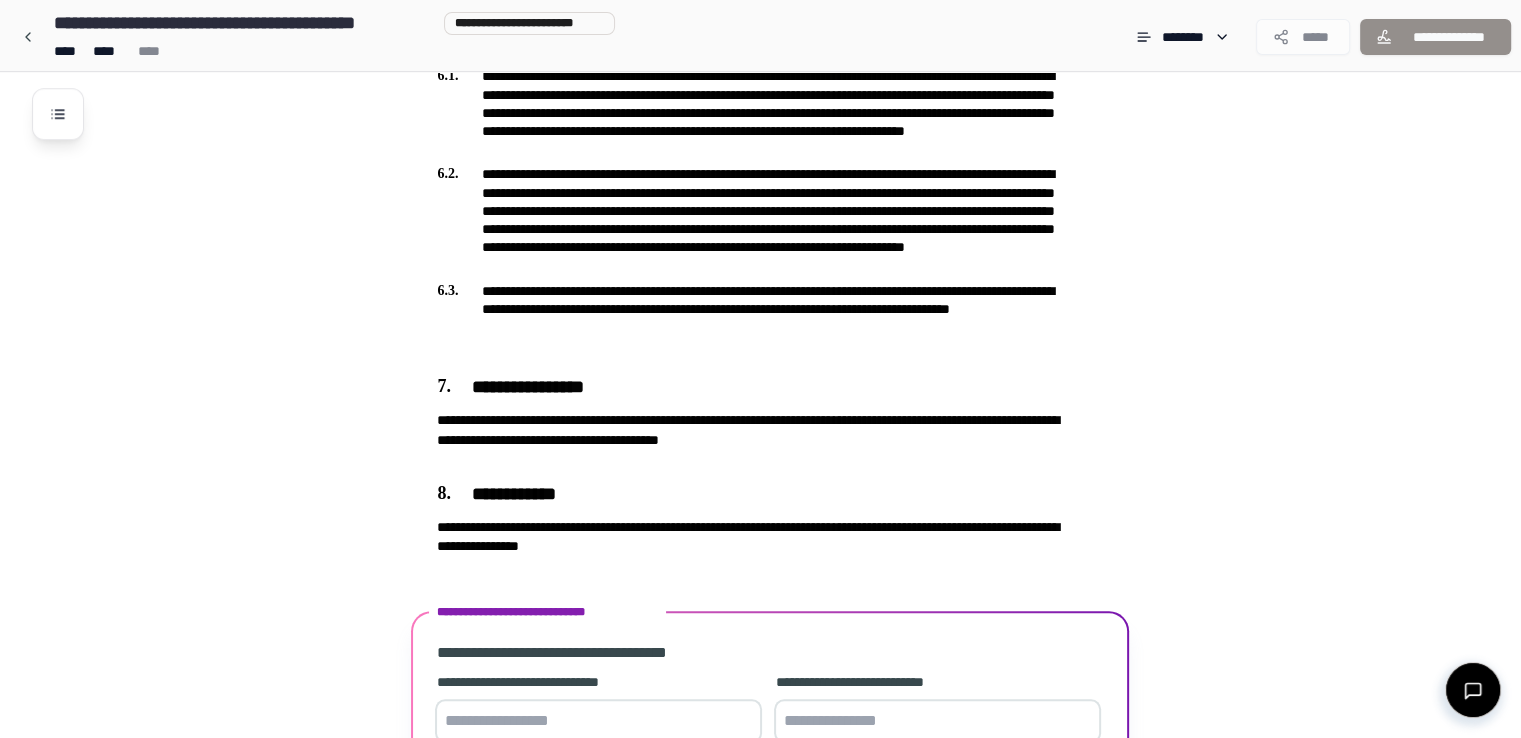 scroll, scrollTop: 1650, scrollLeft: 0, axis: vertical 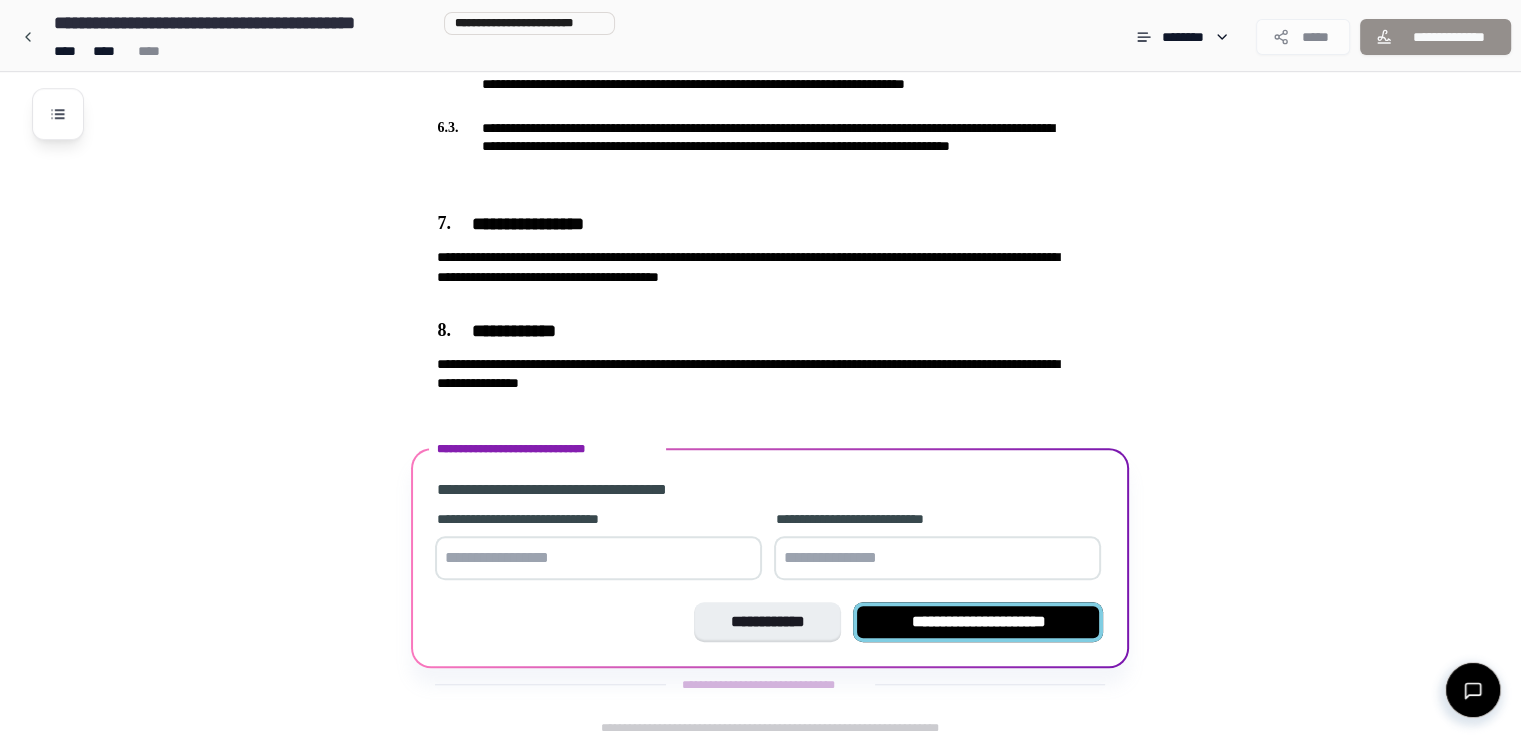 click on "**********" at bounding box center [978, 622] 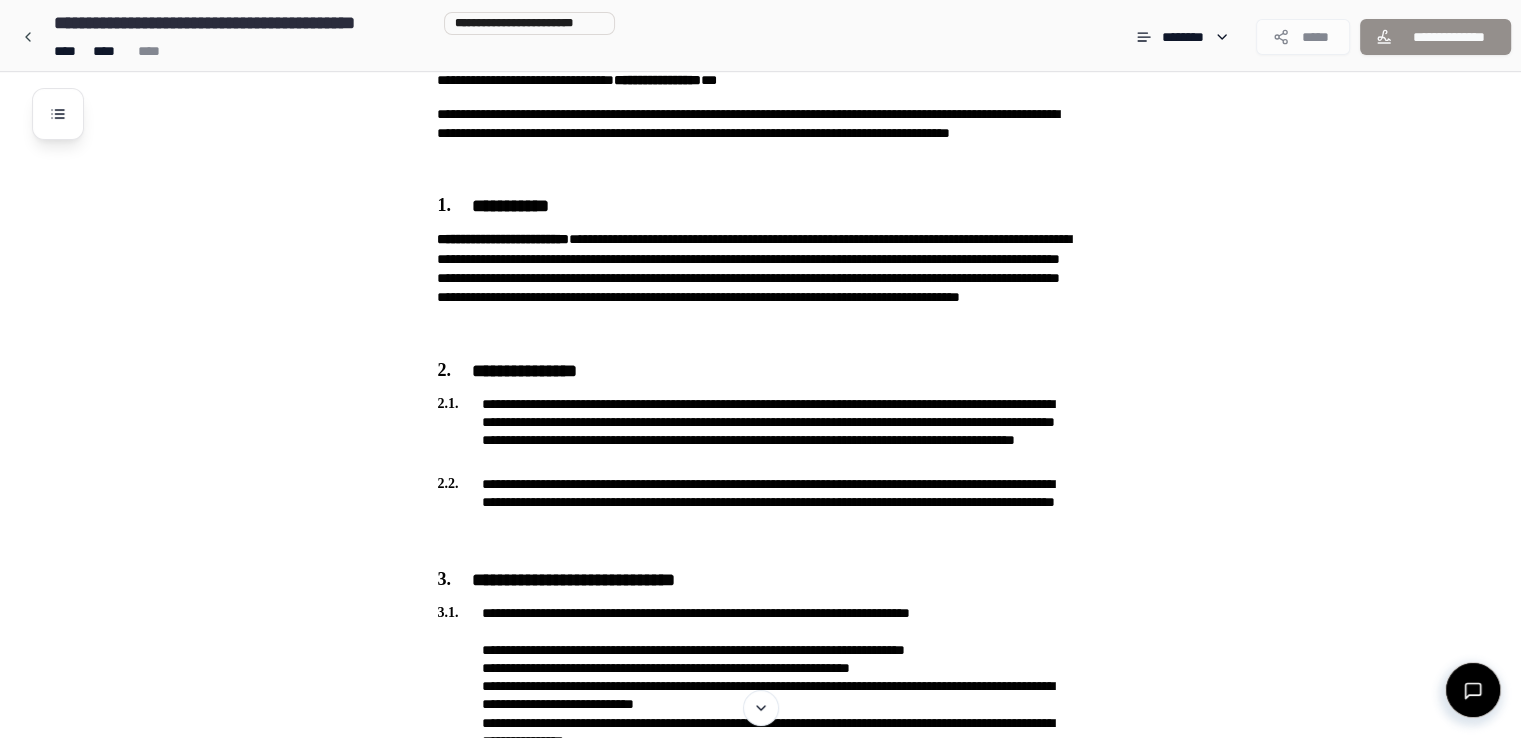 scroll, scrollTop: 0, scrollLeft: 0, axis: both 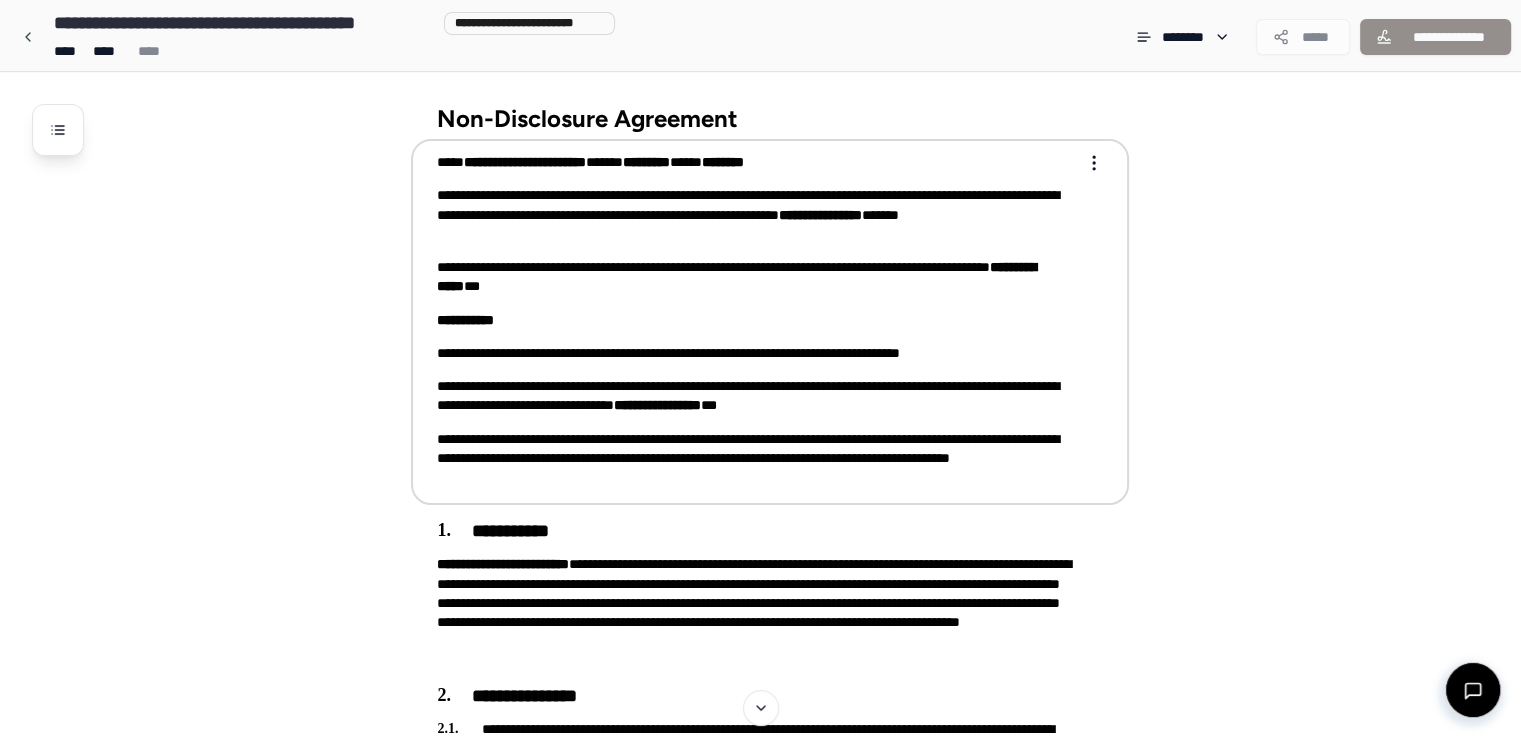 click on "**********" at bounding box center [786, 1153] 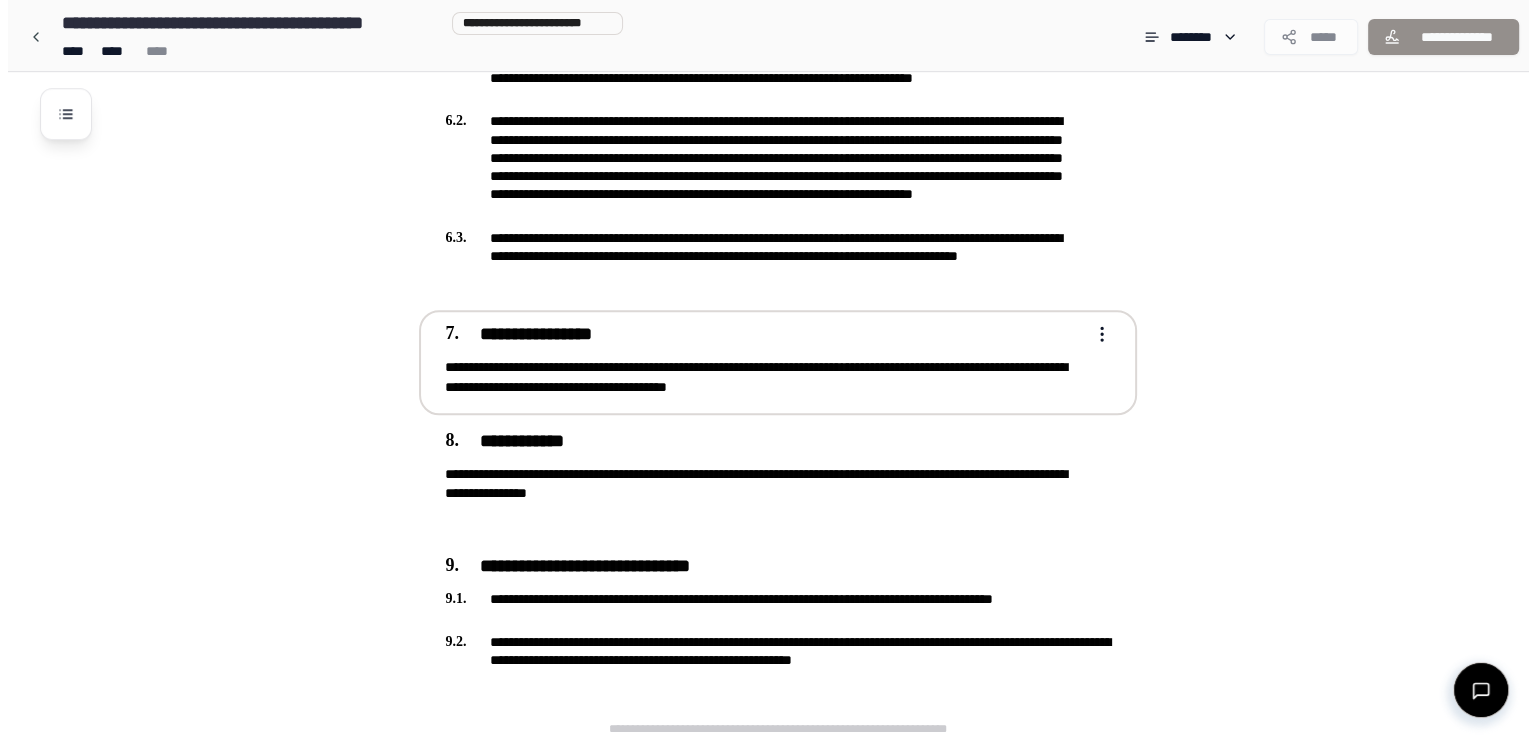 scroll, scrollTop: 1558, scrollLeft: 0, axis: vertical 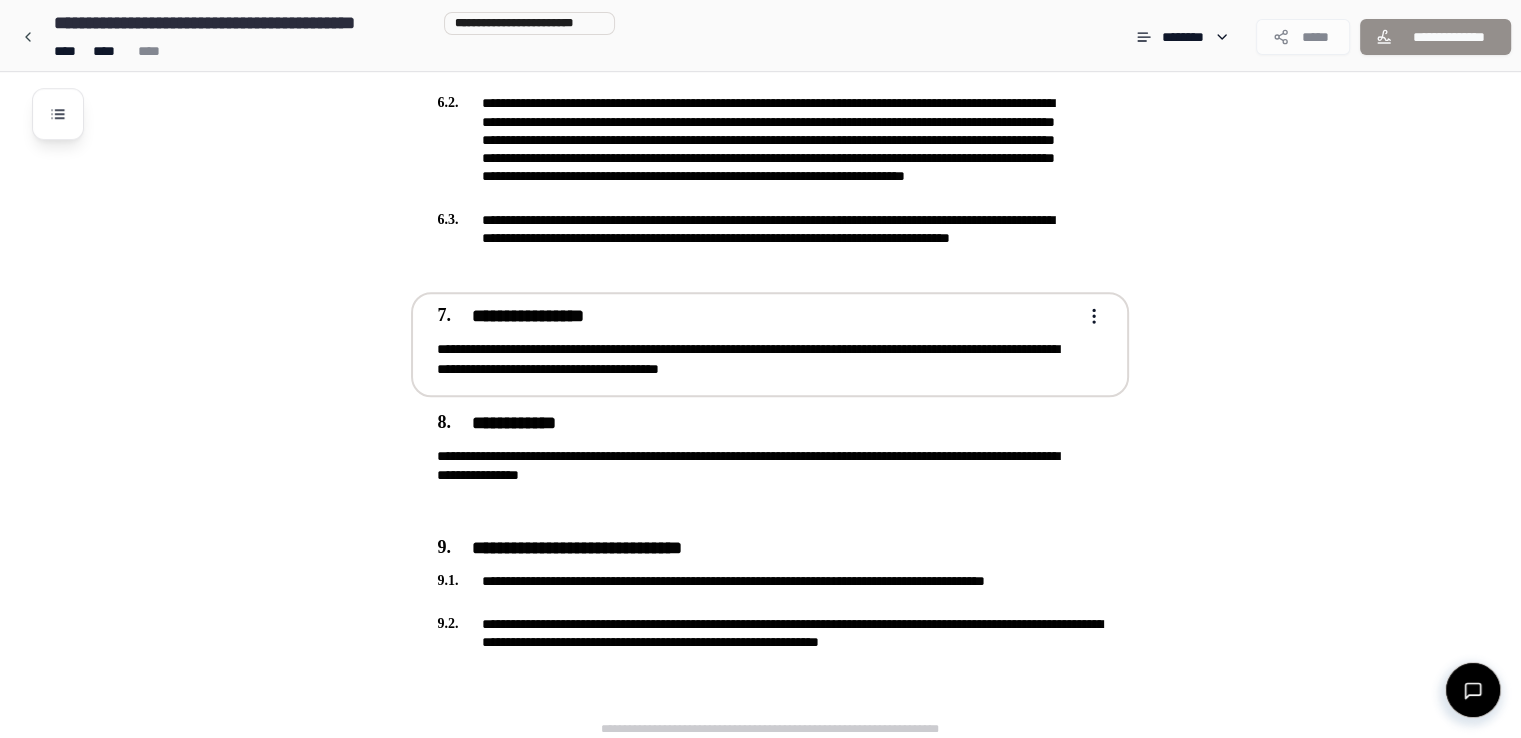 click on "**********" at bounding box center [770, 342] 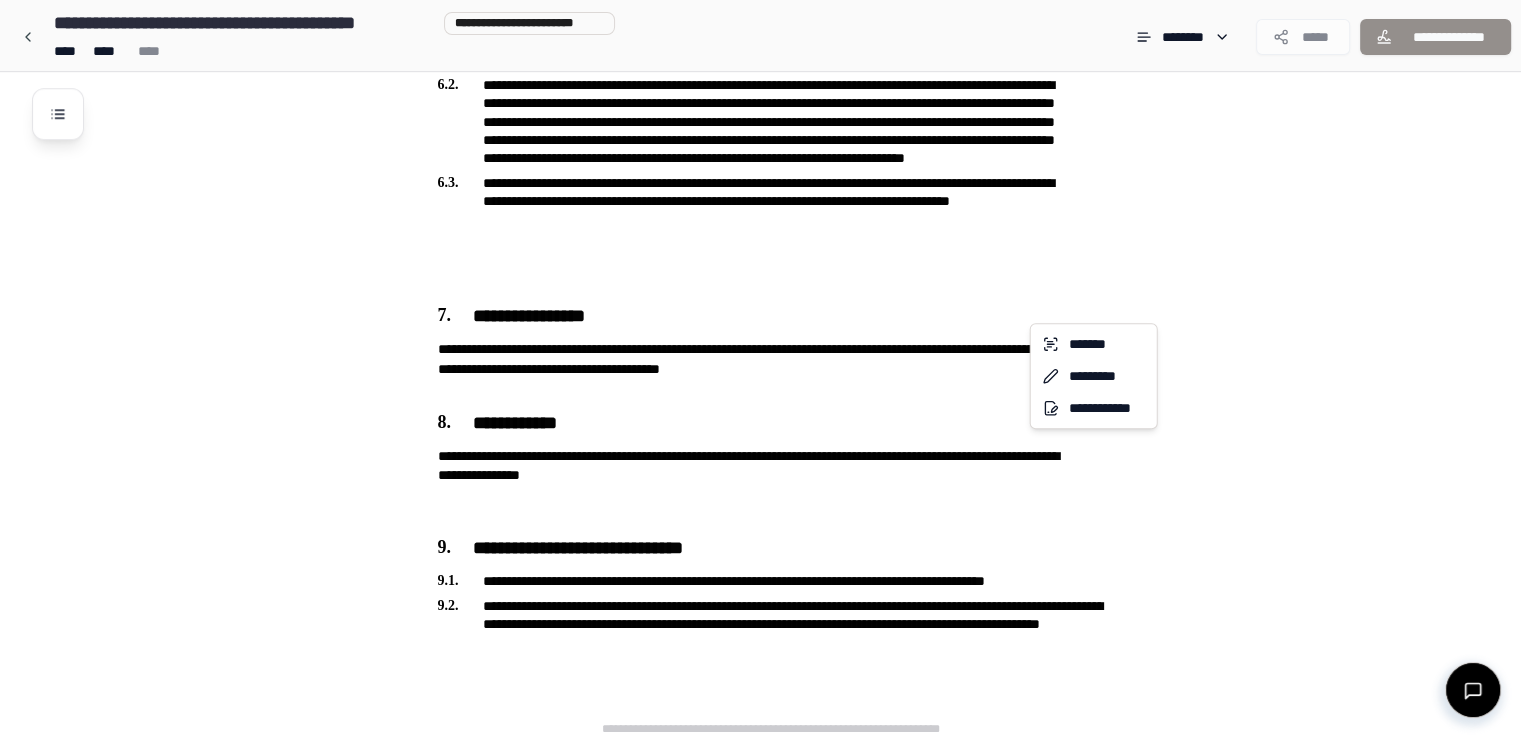 click on "**********" at bounding box center (768, -410) 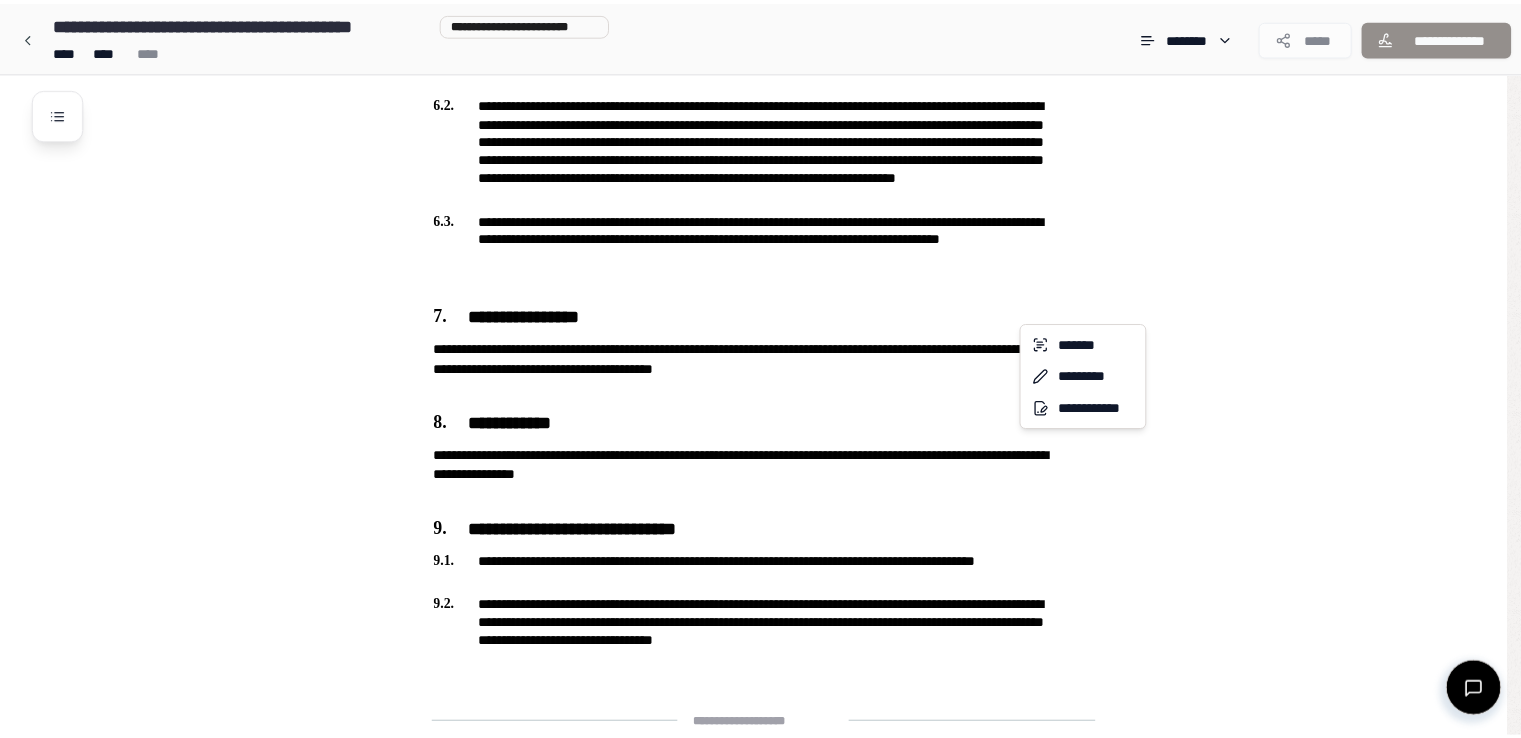 scroll, scrollTop: 1796, scrollLeft: 0, axis: vertical 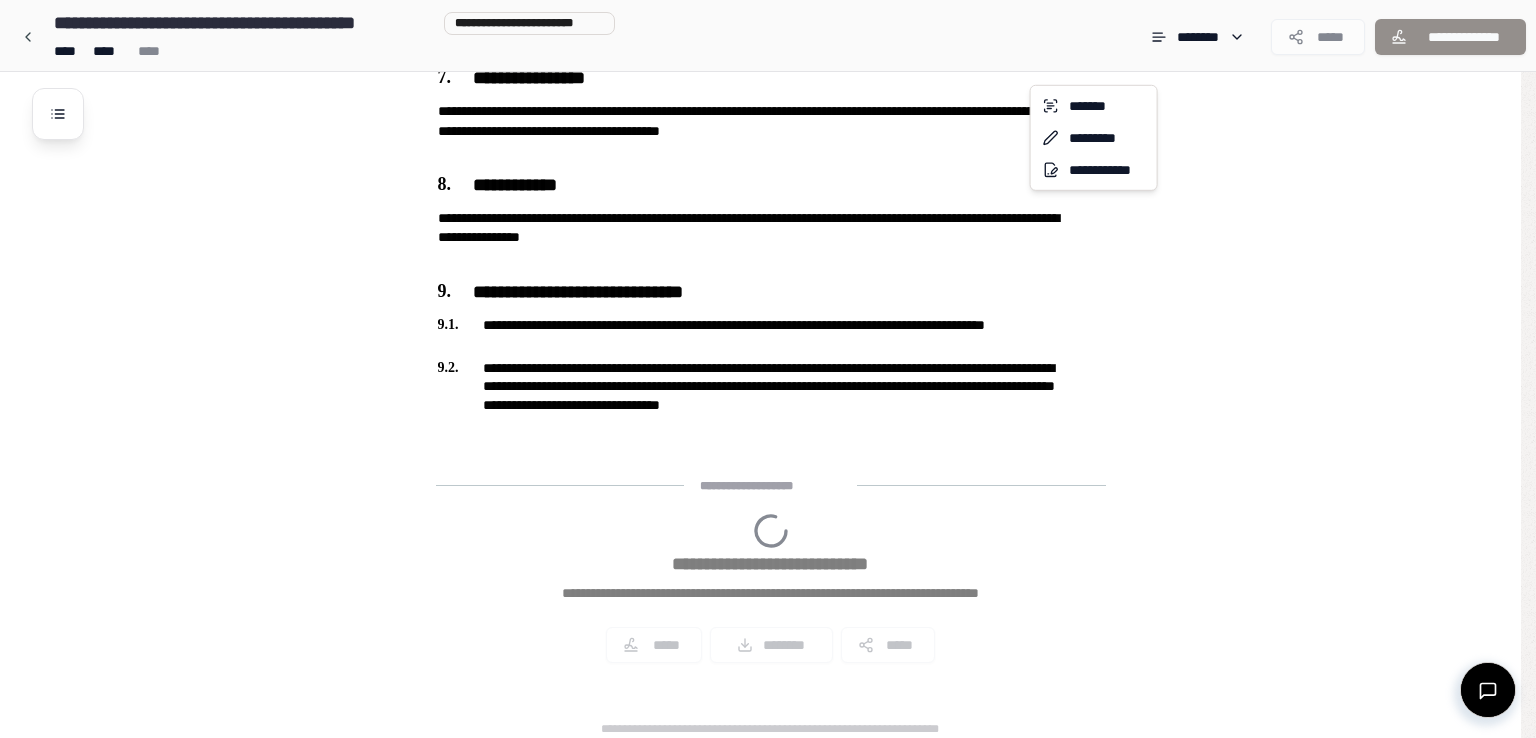 click on "**********" at bounding box center [768, -529] 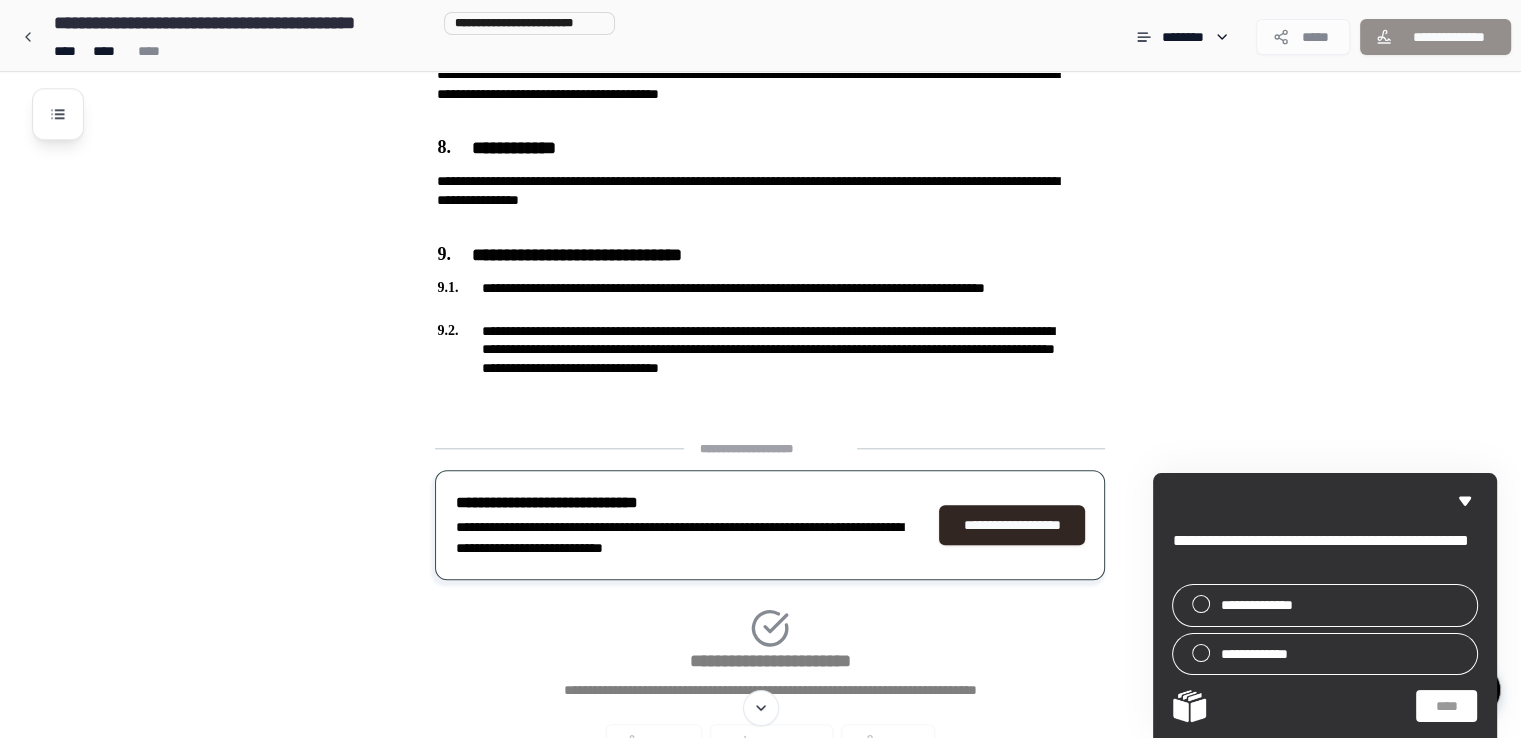 scroll, scrollTop: 1831, scrollLeft: 0, axis: vertical 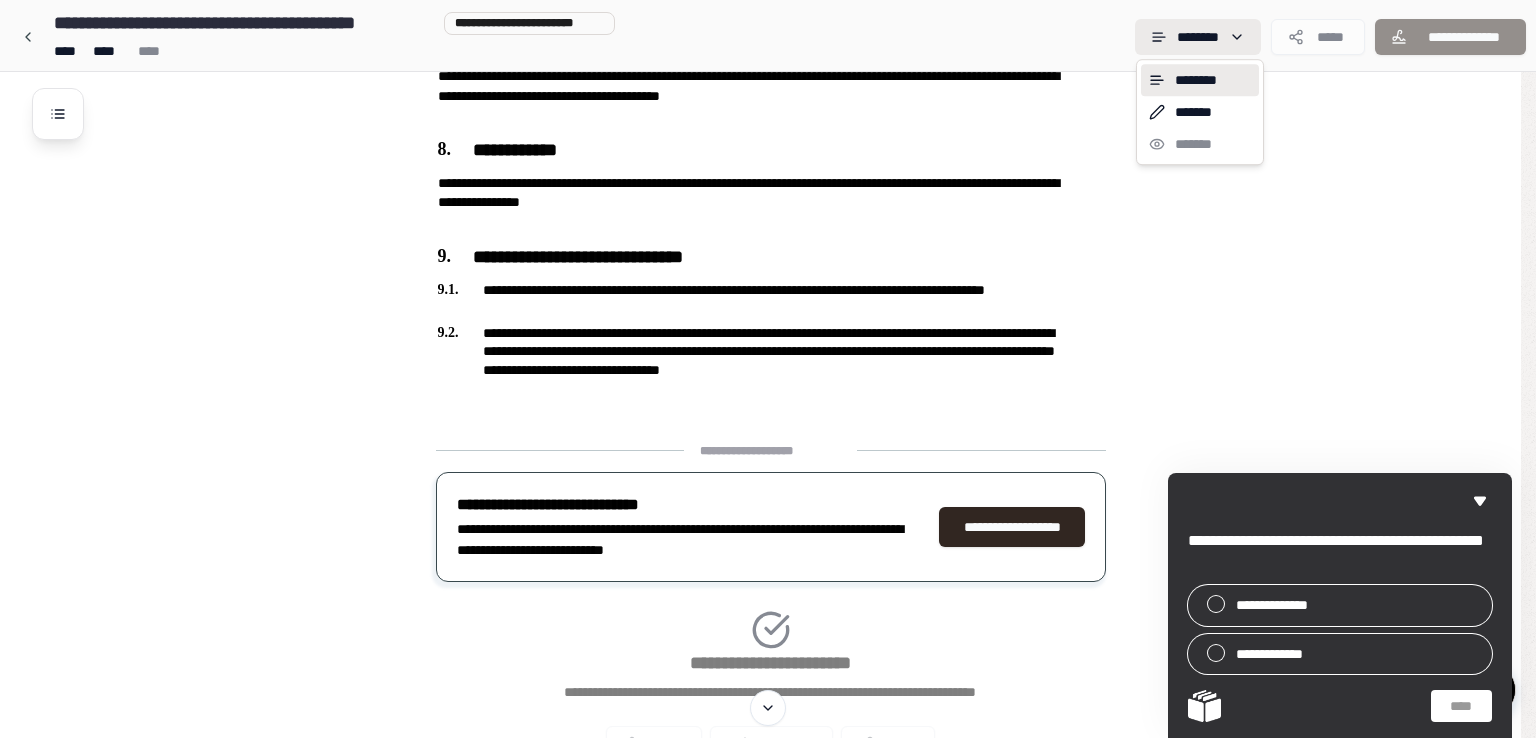 click on "**********" at bounding box center (768, -497) 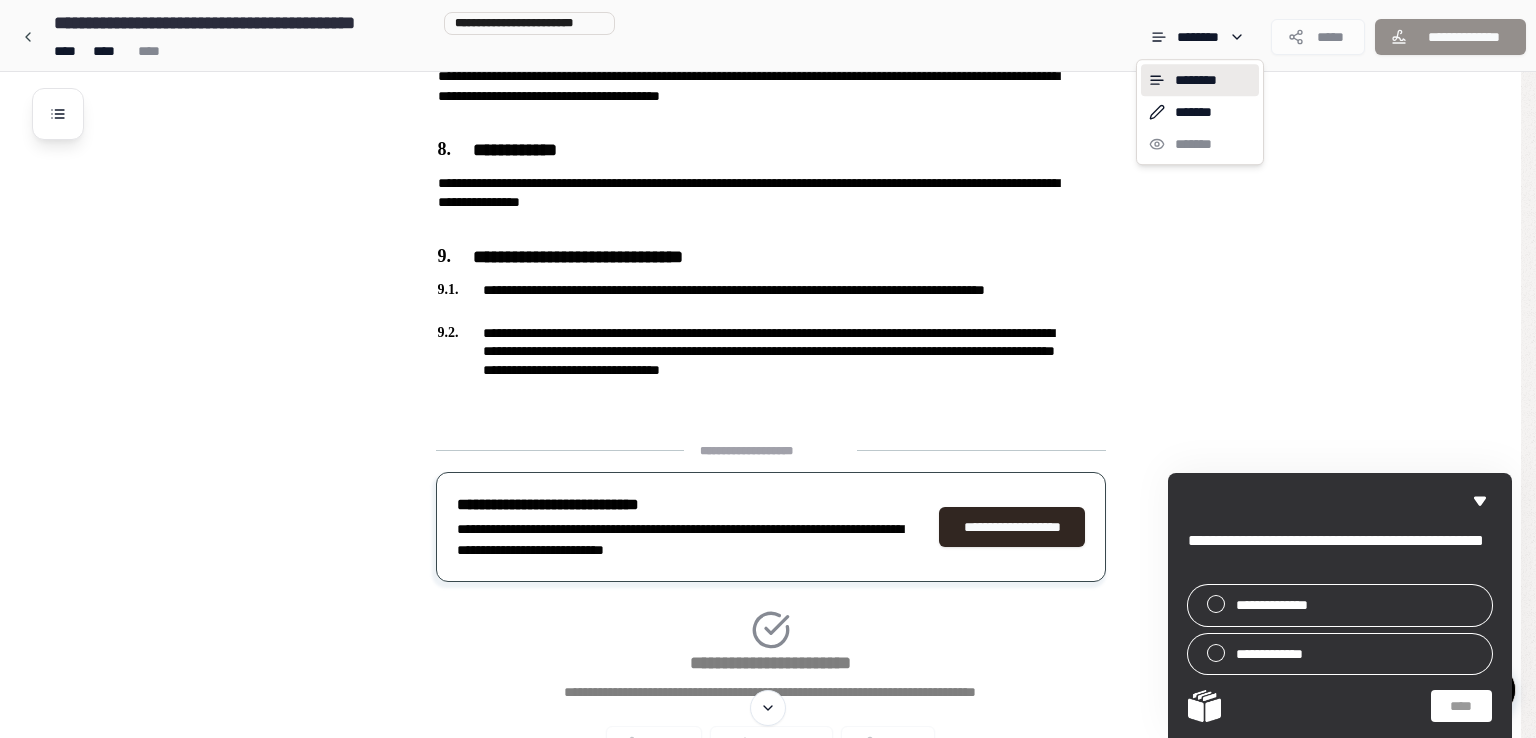 click on "**********" at bounding box center [768, -497] 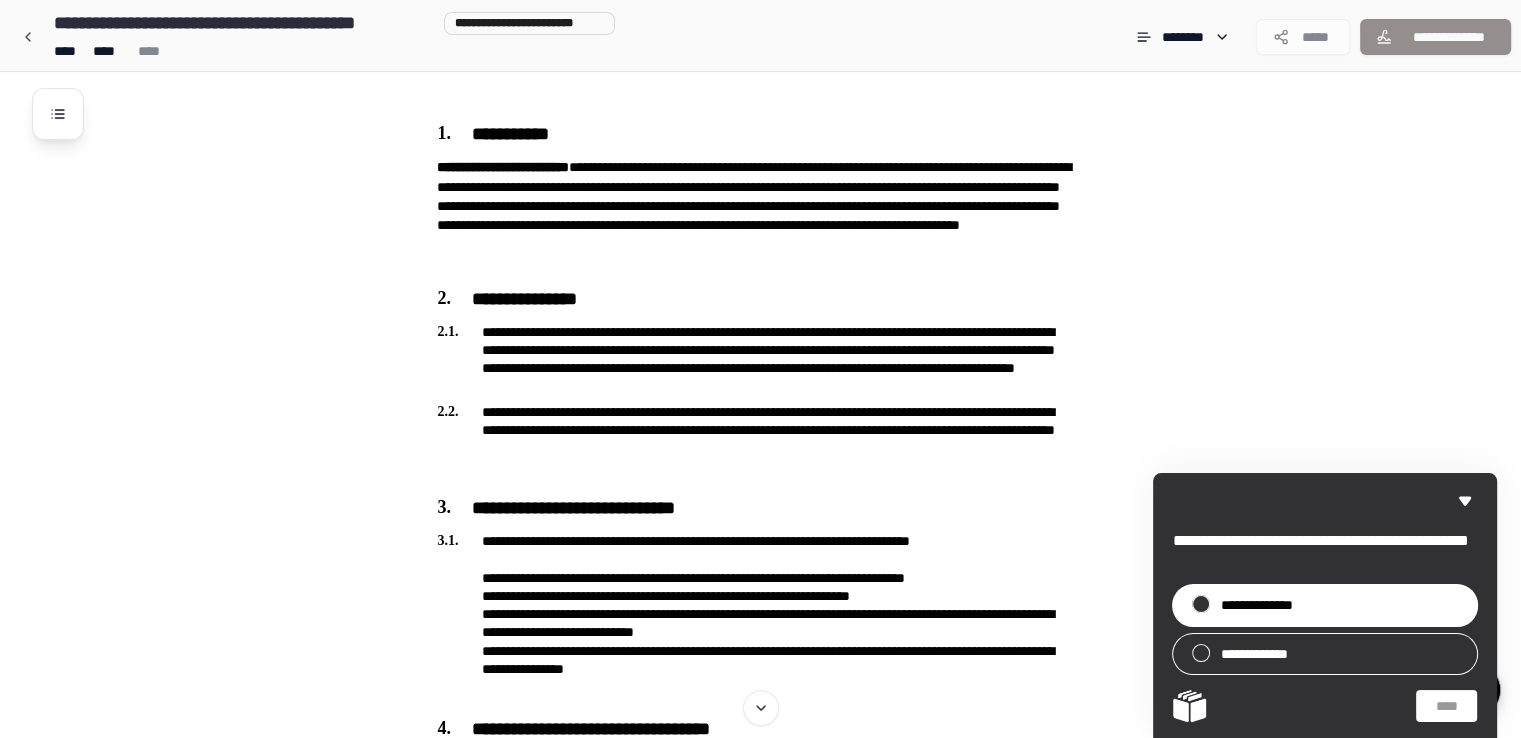 scroll, scrollTop: 279, scrollLeft: 0, axis: vertical 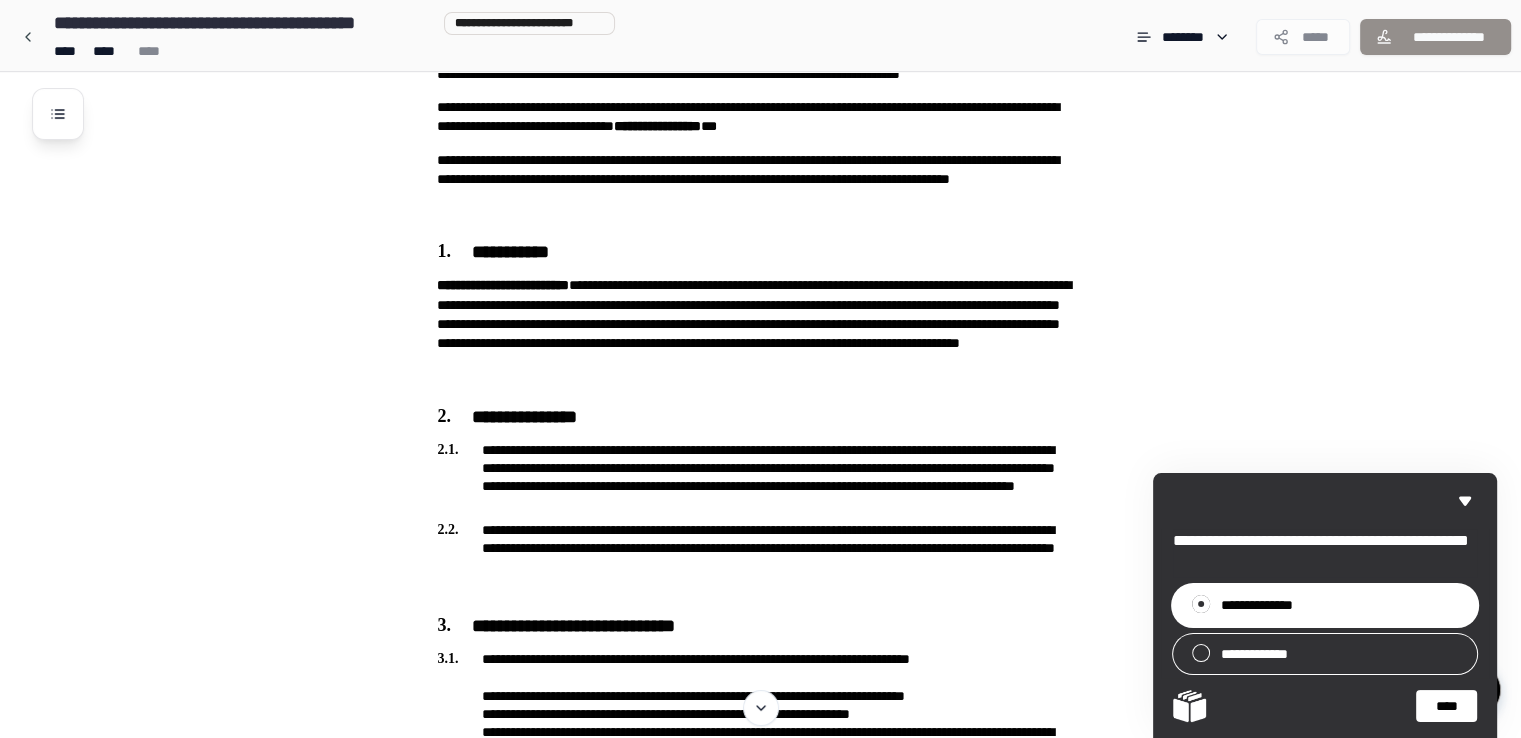click on "****" at bounding box center [1446, 706] 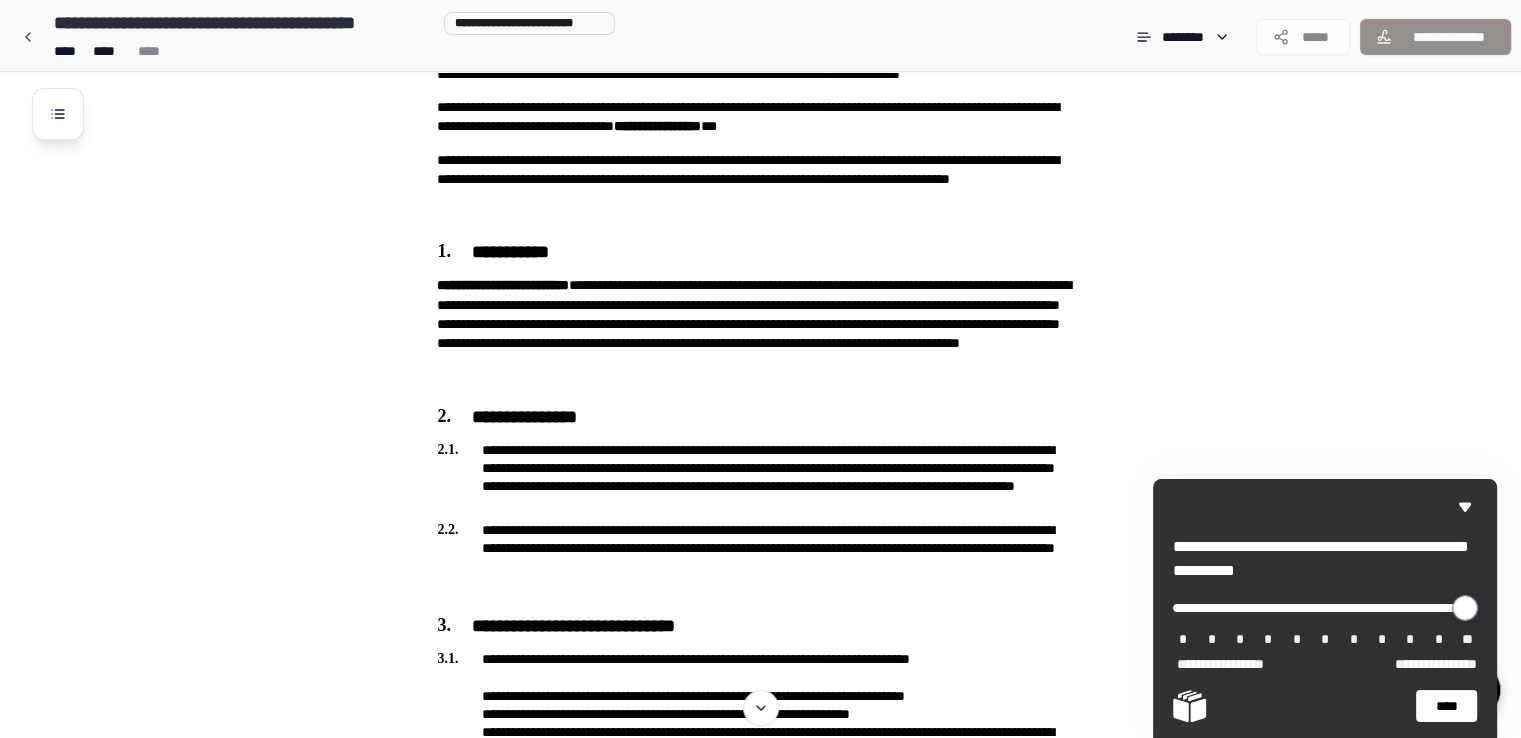 type on "**" 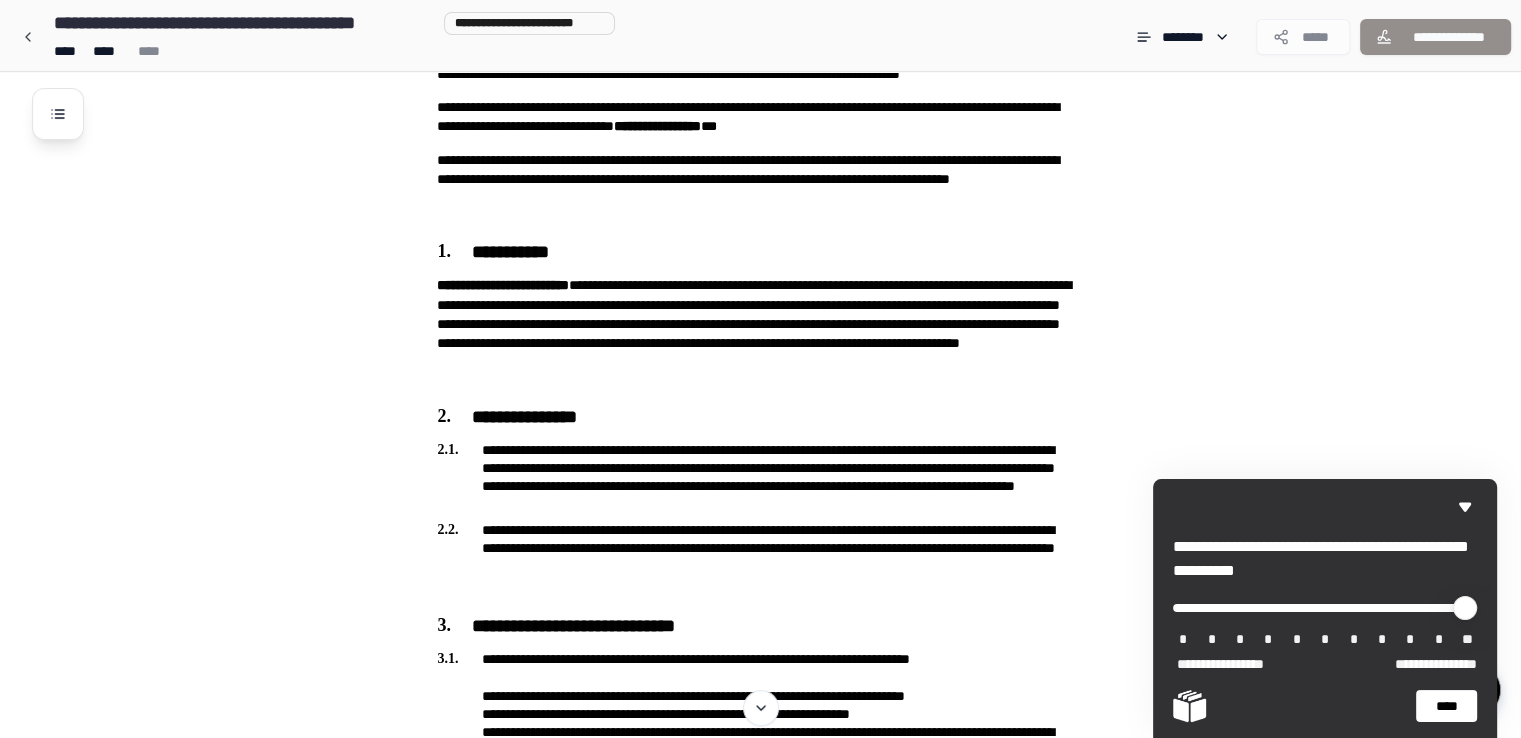 click on "****" at bounding box center [1446, 706] 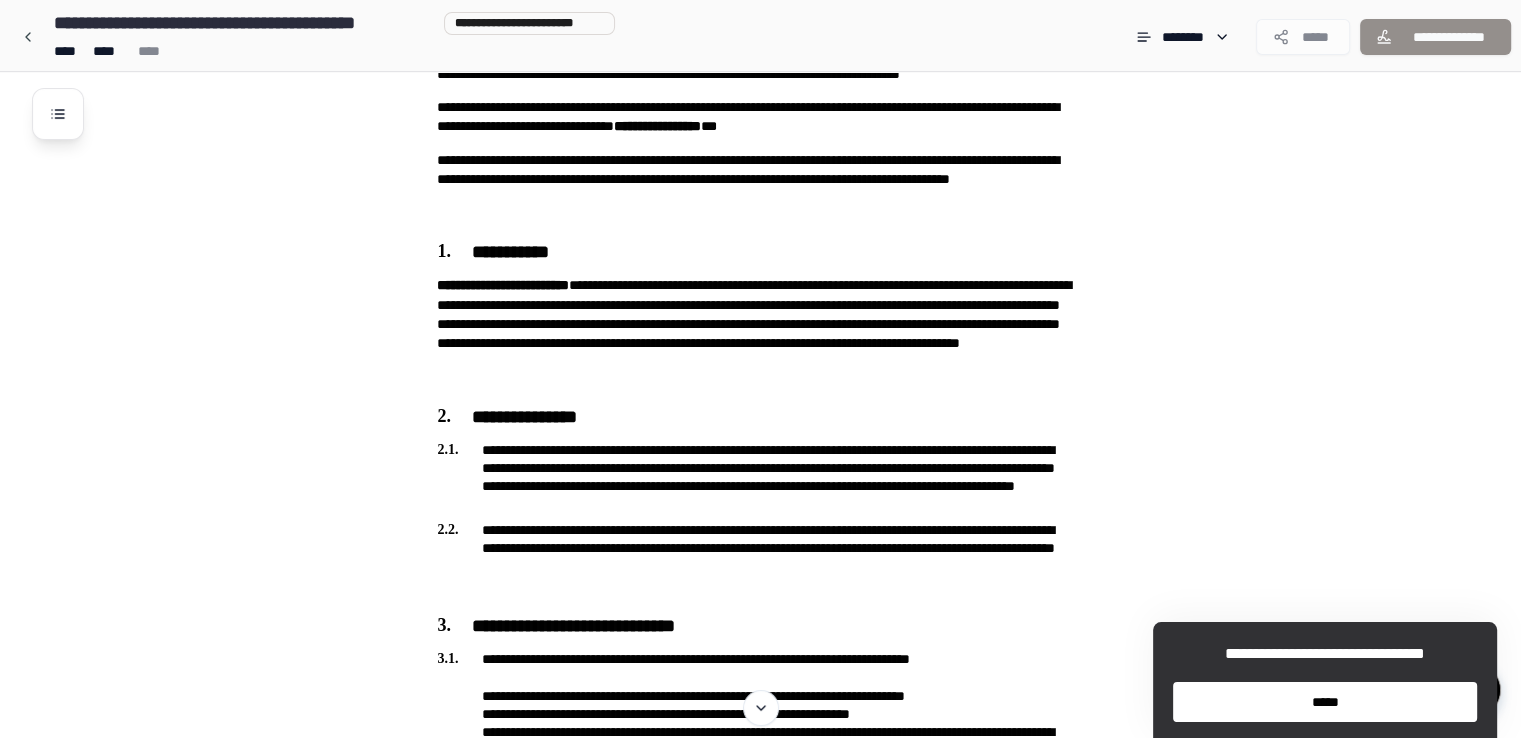 click on "*****" at bounding box center [1325, 702] 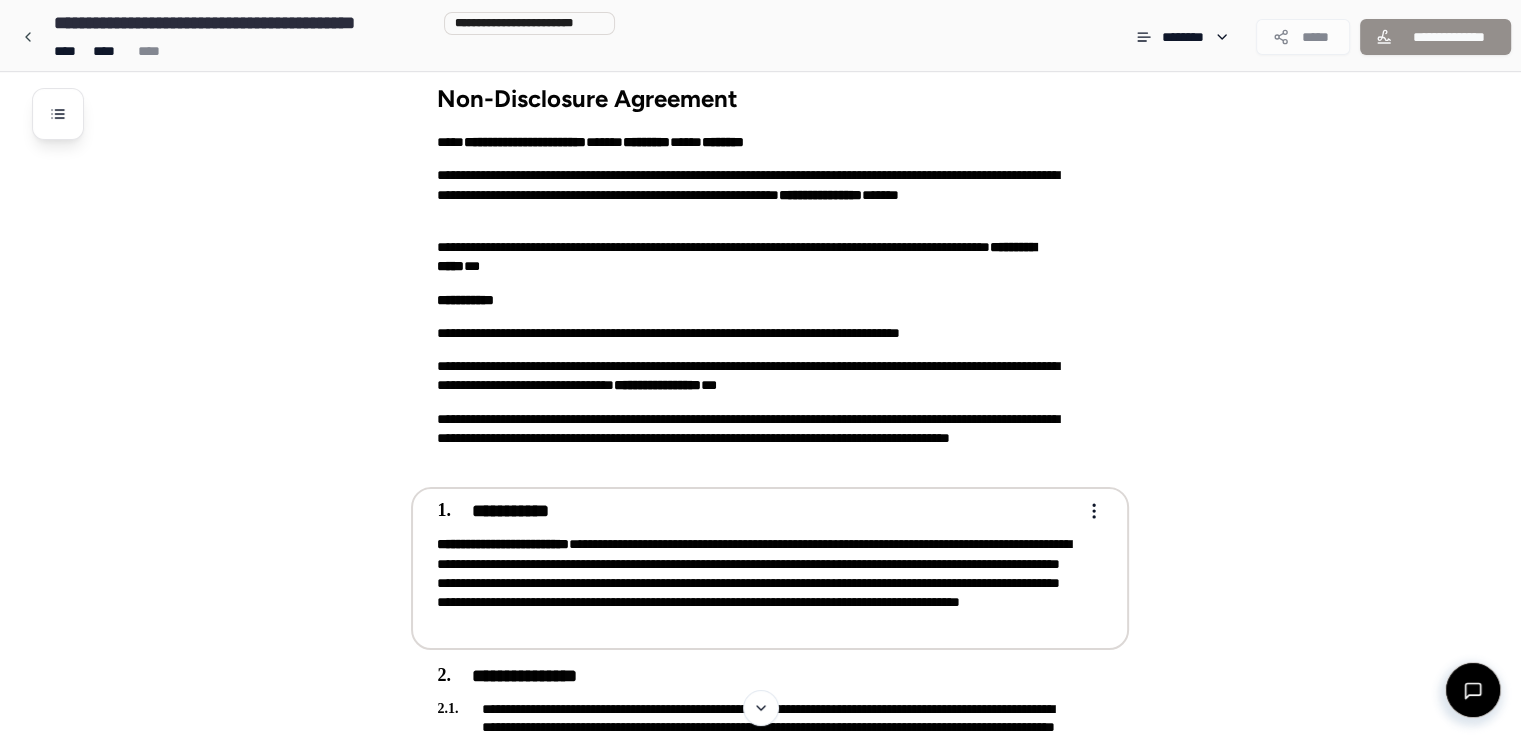 scroll, scrollTop: 0, scrollLeft: 0, axis: both 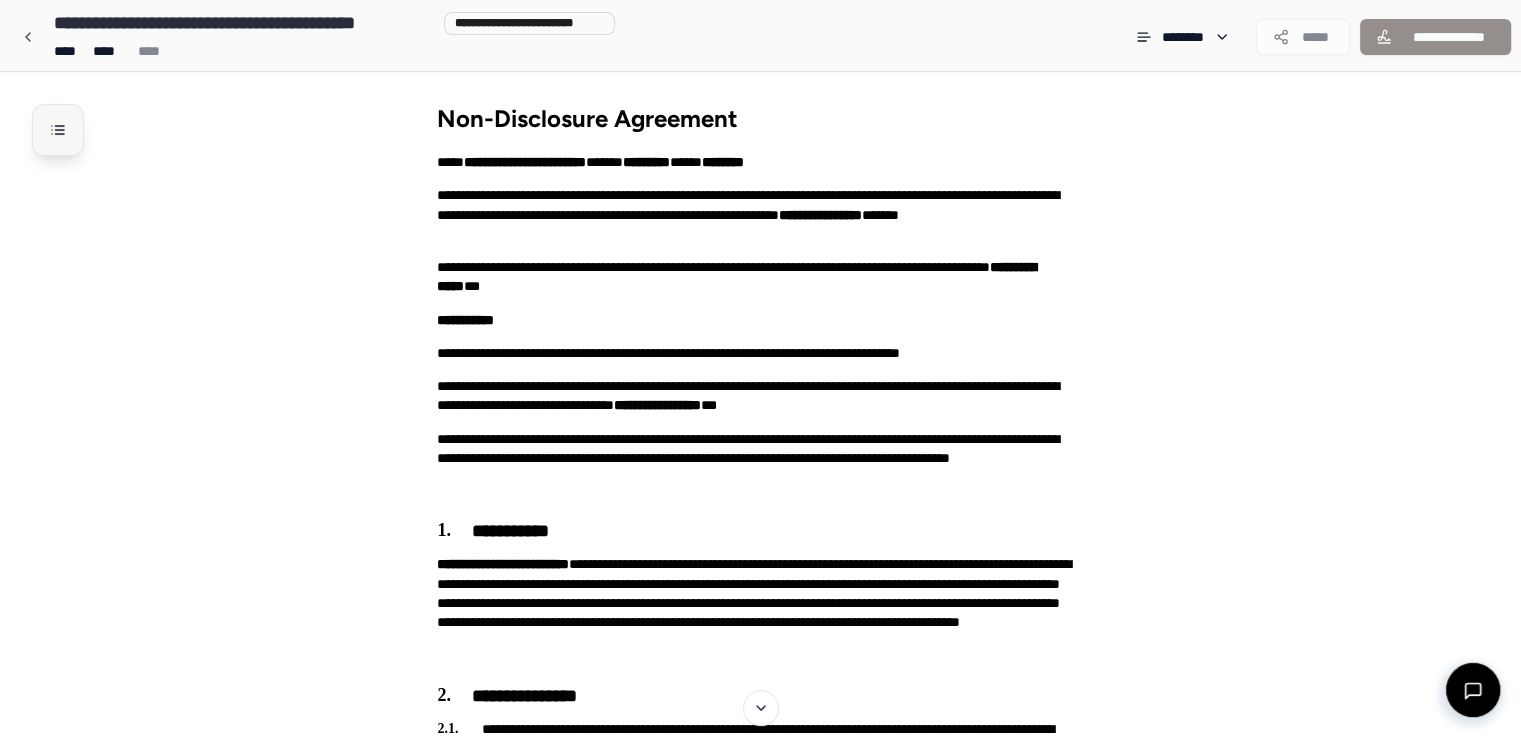 click at bounding box center (58, 130) 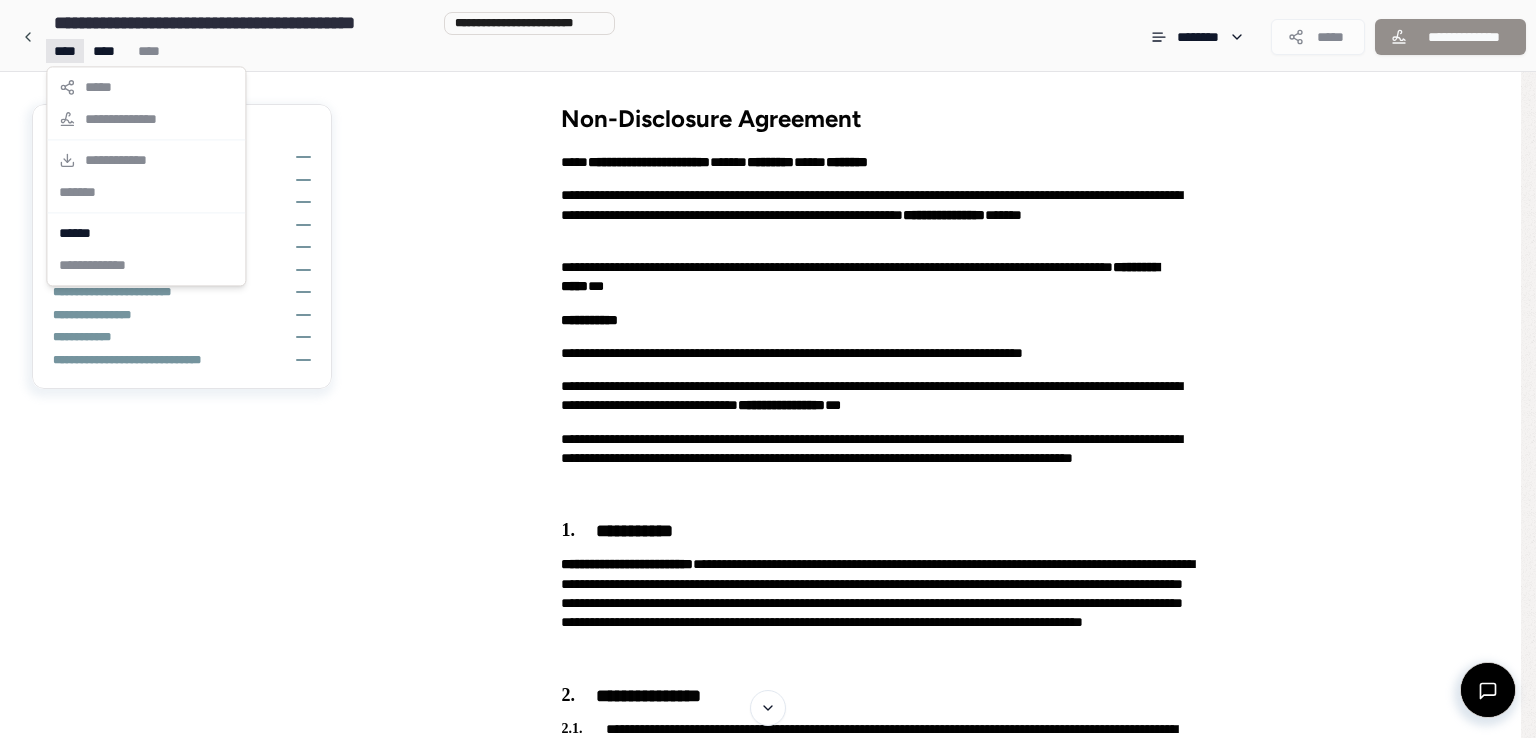 click on "**********" at bounding box center [760, 1334] 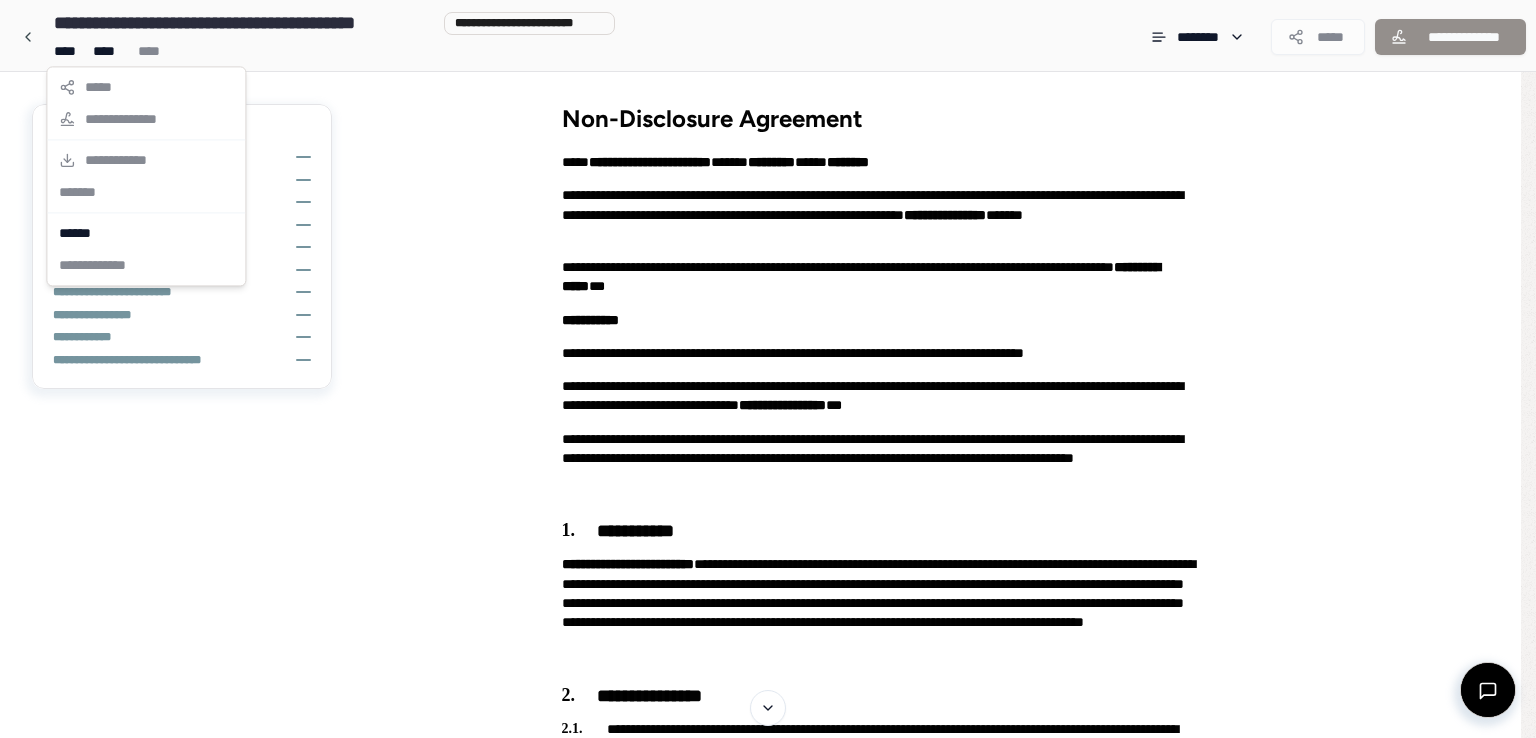 click on "**********" at bounding box center [768, 1334] 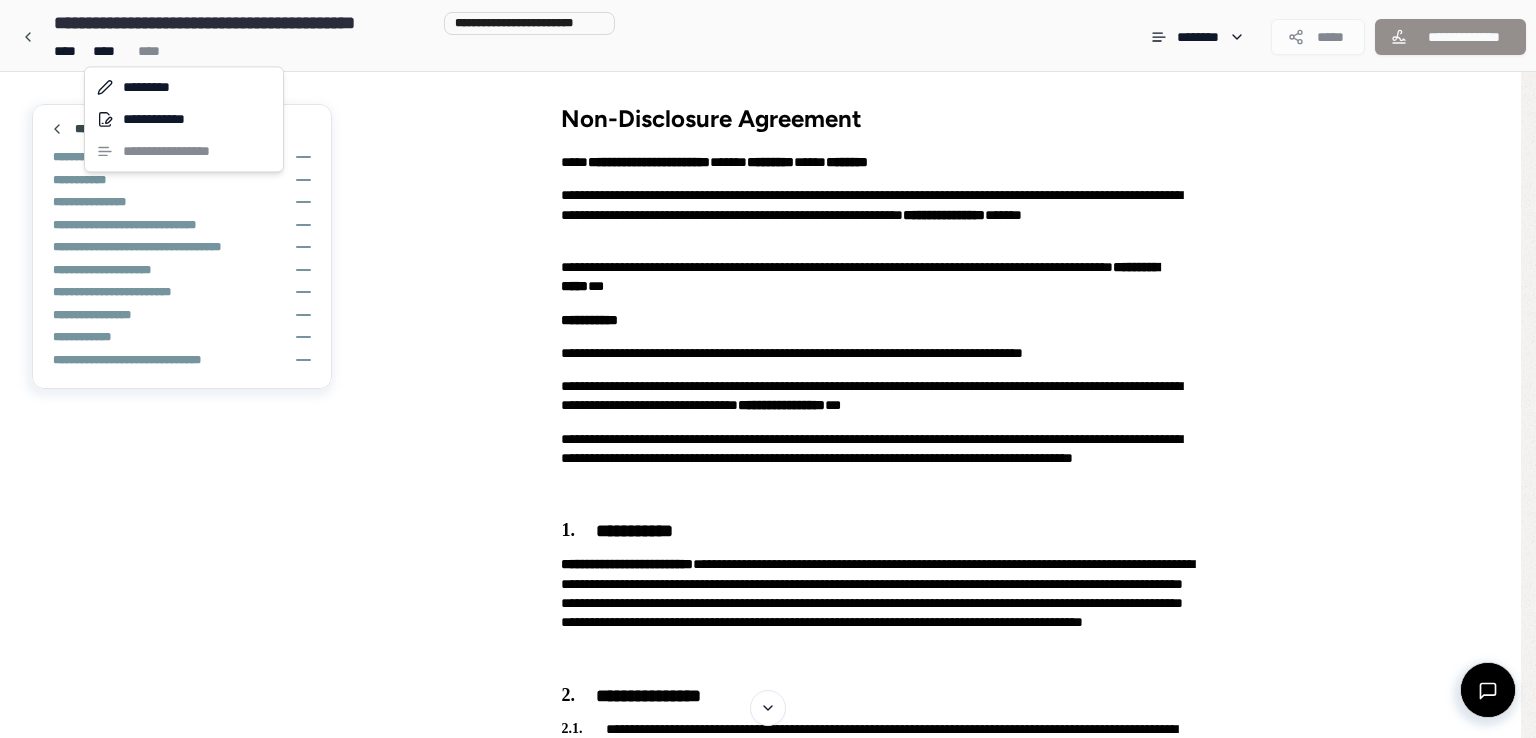 click on "**********" at bounding box center [760, 1334] 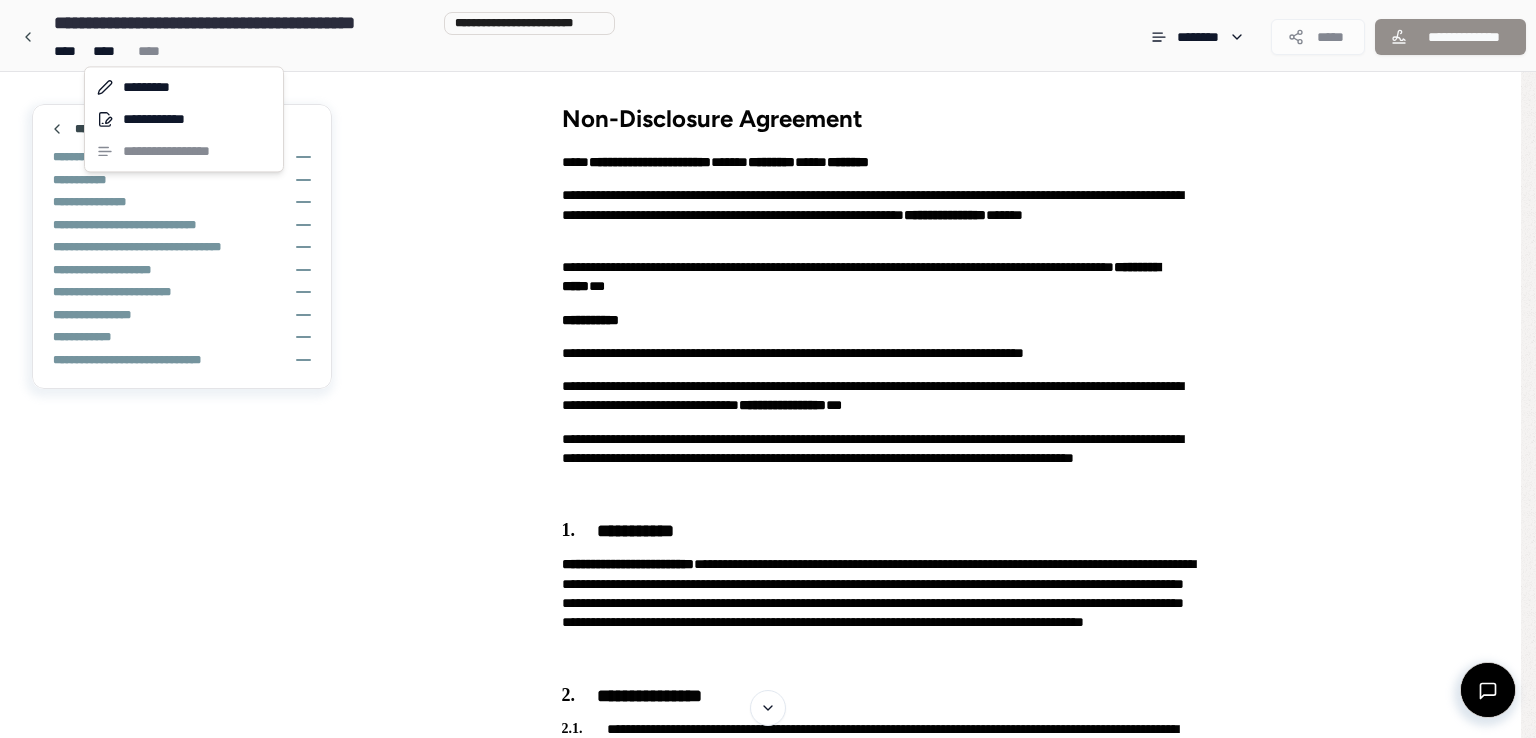 click on "**********" at bounding box center [768, 1334] 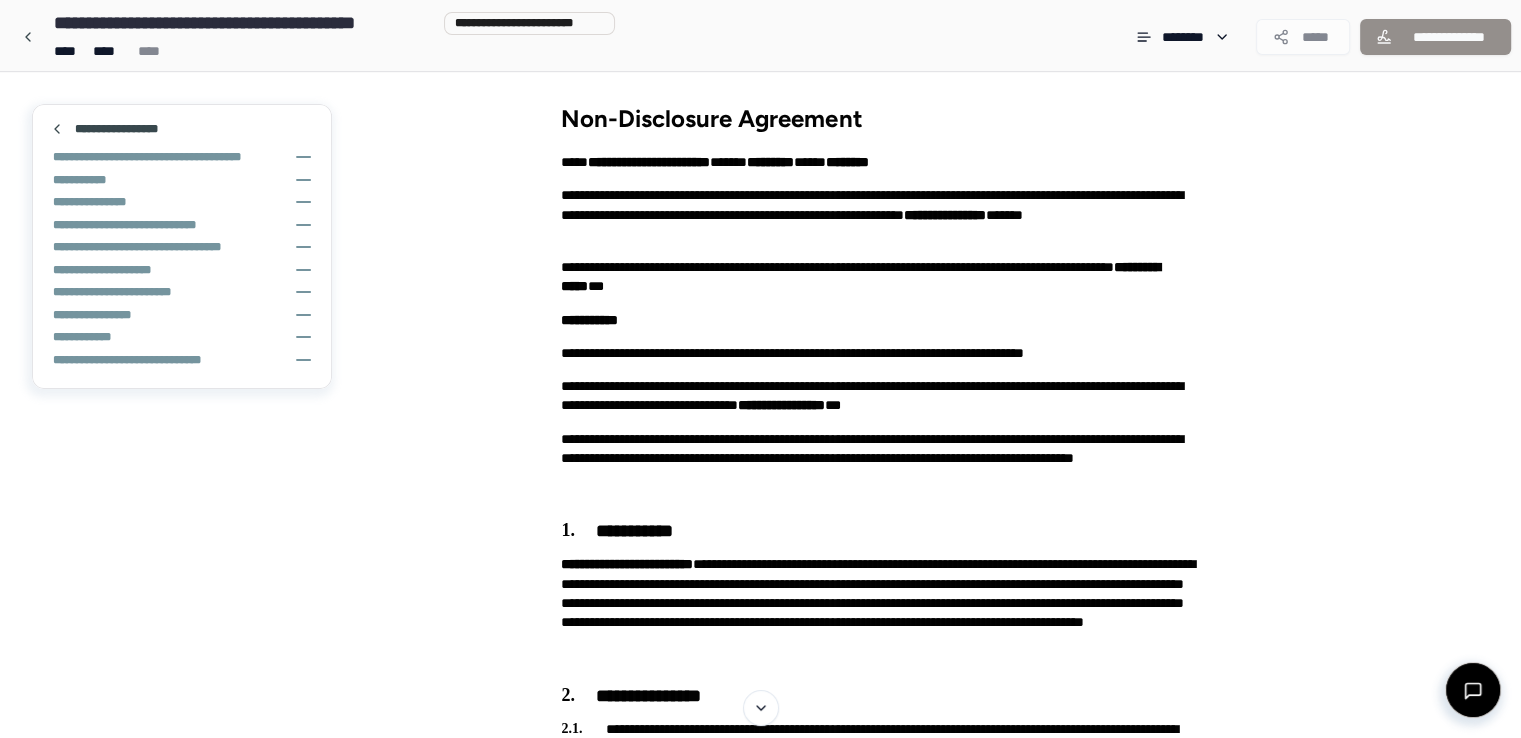 click on "**********" at bounding box center [312, 37] 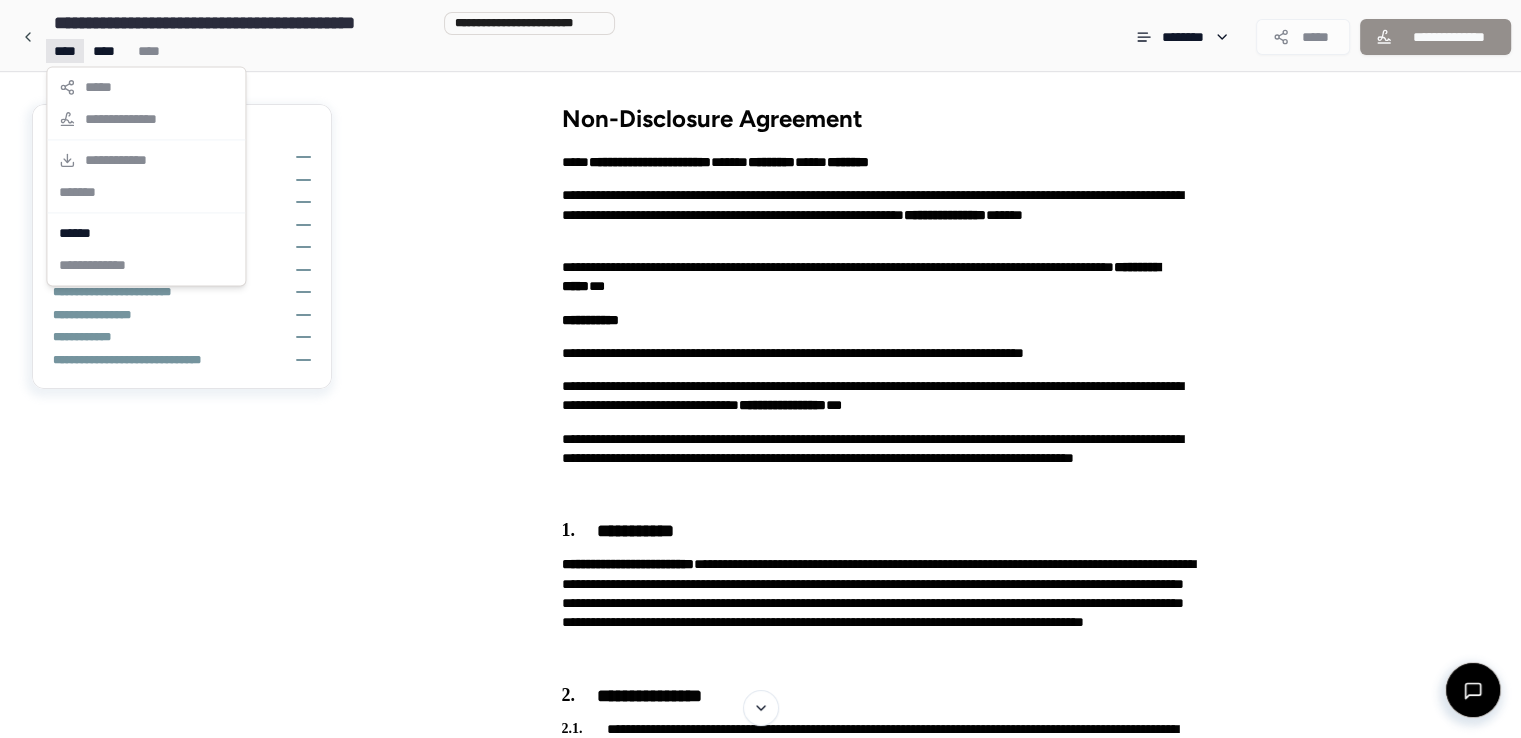 click on "**********" at bounding box center [768, 1334] 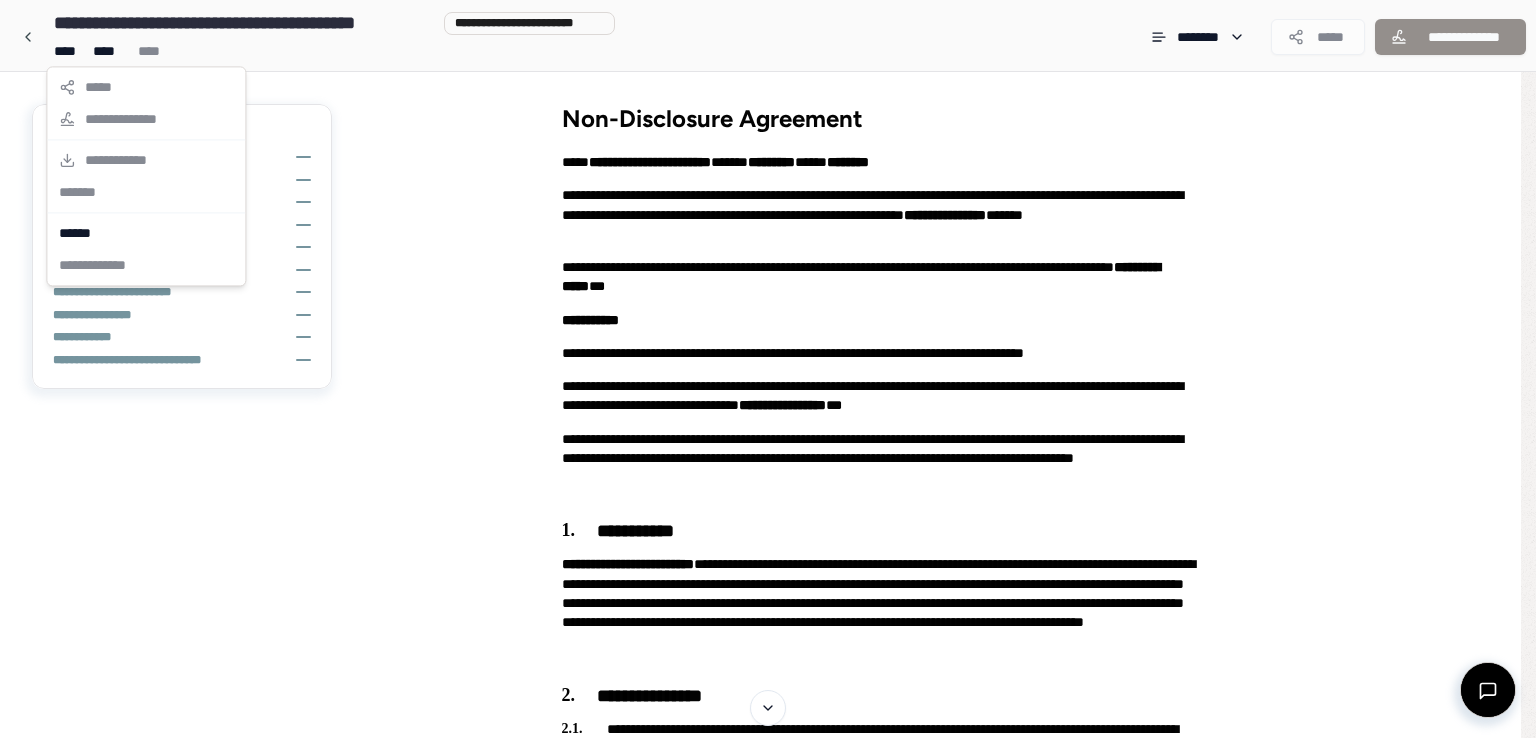 click on "**********" at bounding box center [768, 1334] 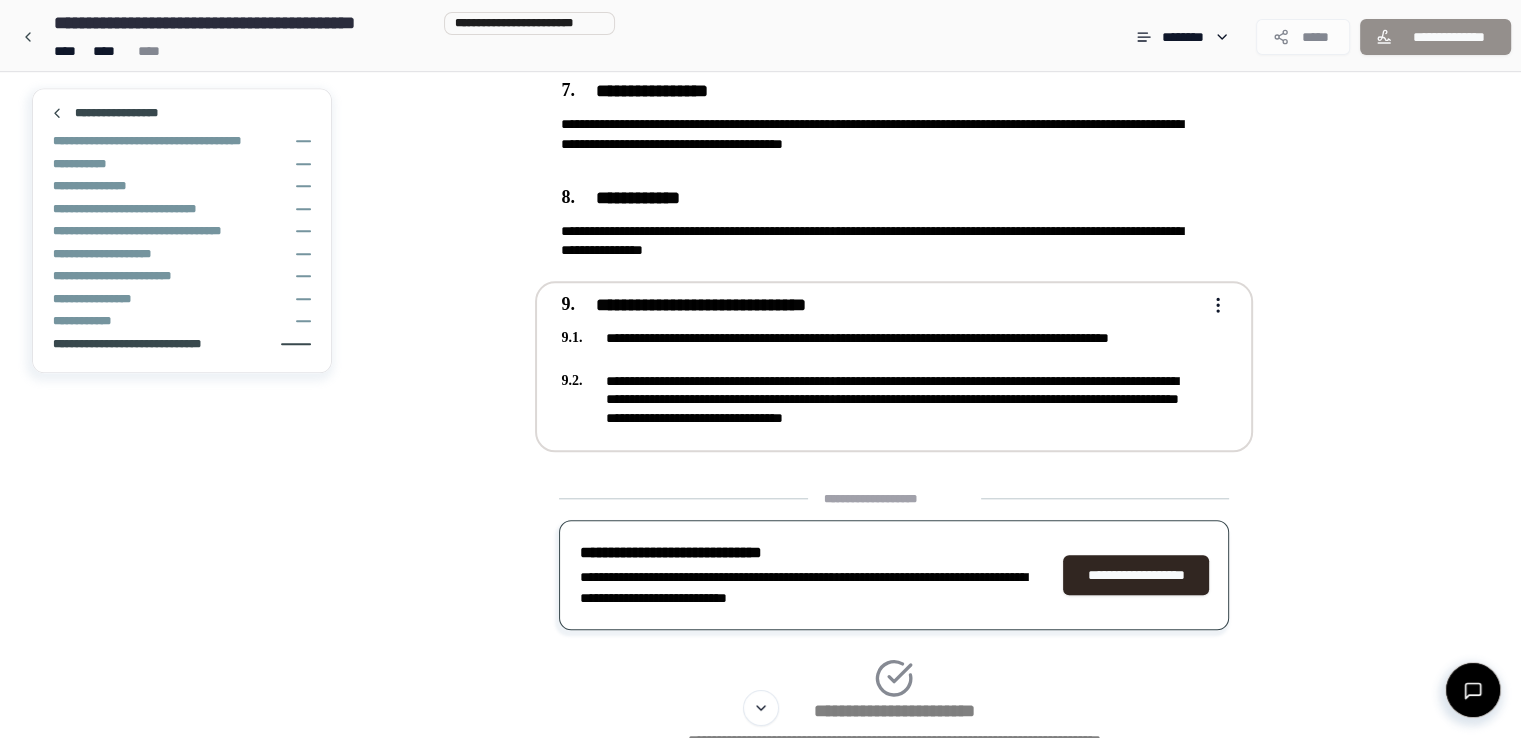 scroll, scrollTop: 1782, scrollLeft: 0, axis: vertical 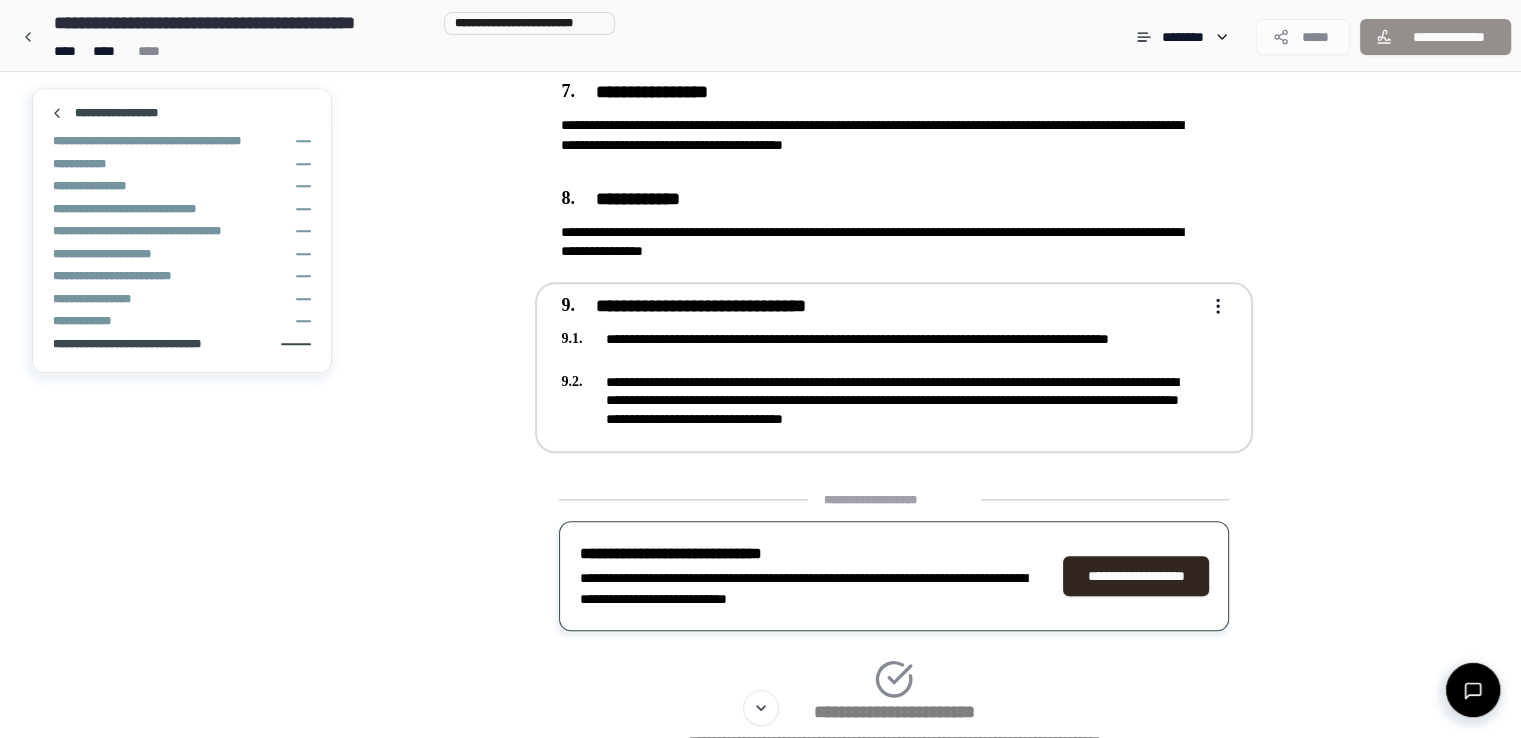 click on "**********" at bounding box center [880, 400] 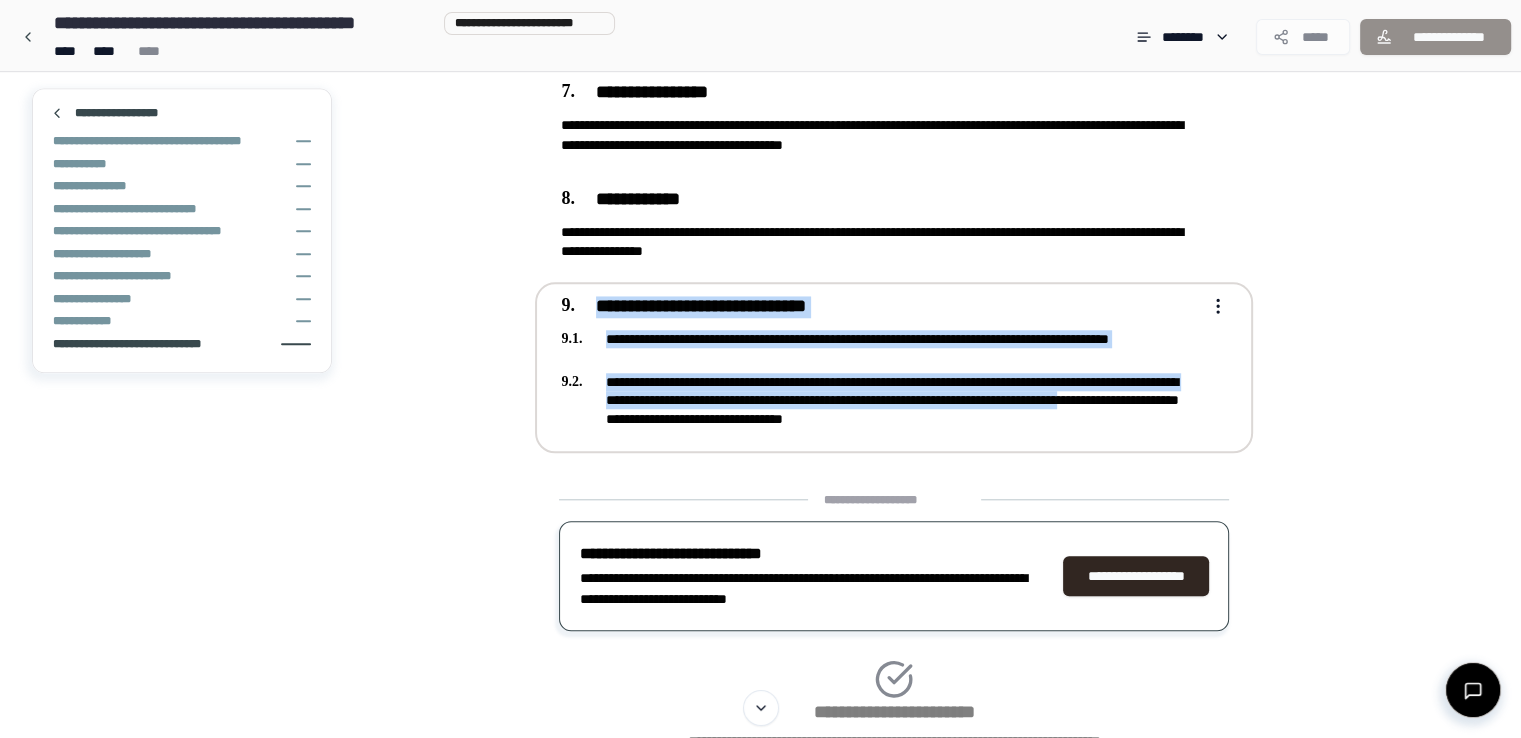 drag, startPoint x: 1100, startPoint y: 408, endPoint x: 727, endPoint y: 402, distance: 373.04825 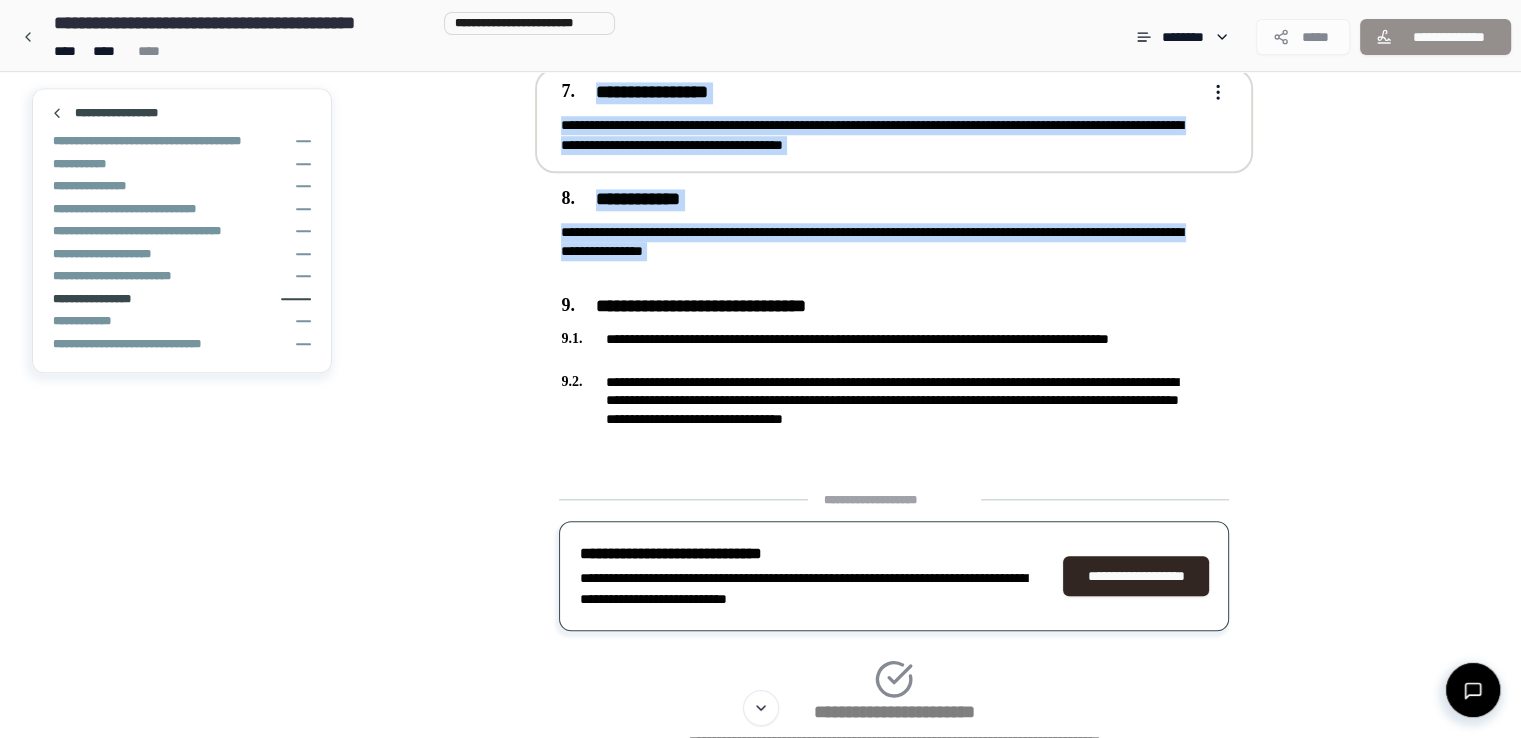 drag, startPoint x: 1106, startPoint y: 414, endPoint x: 600, endPoint y: 94, distance: 598.69525 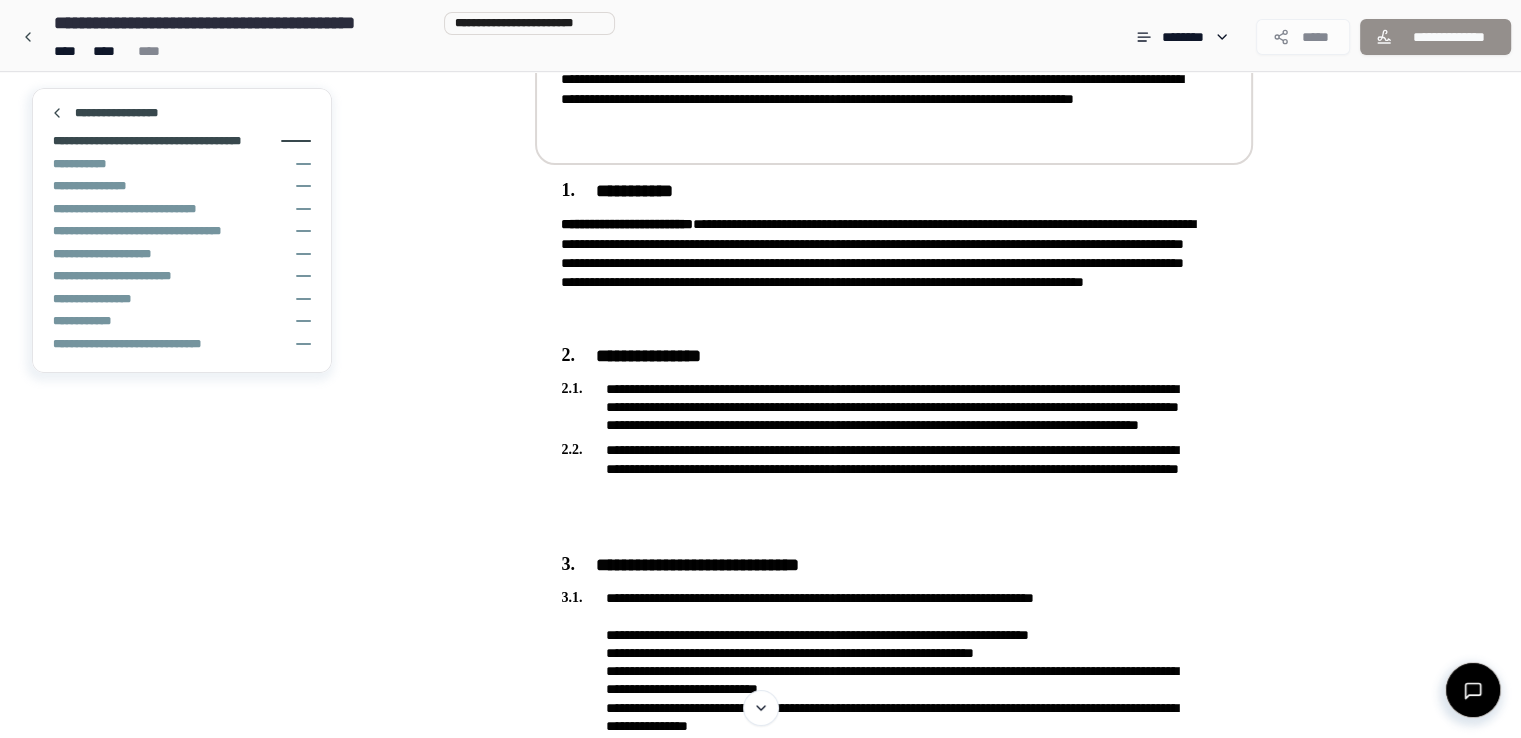 scroll, scrollTop: 0, scrollLeft: 0, axis: both 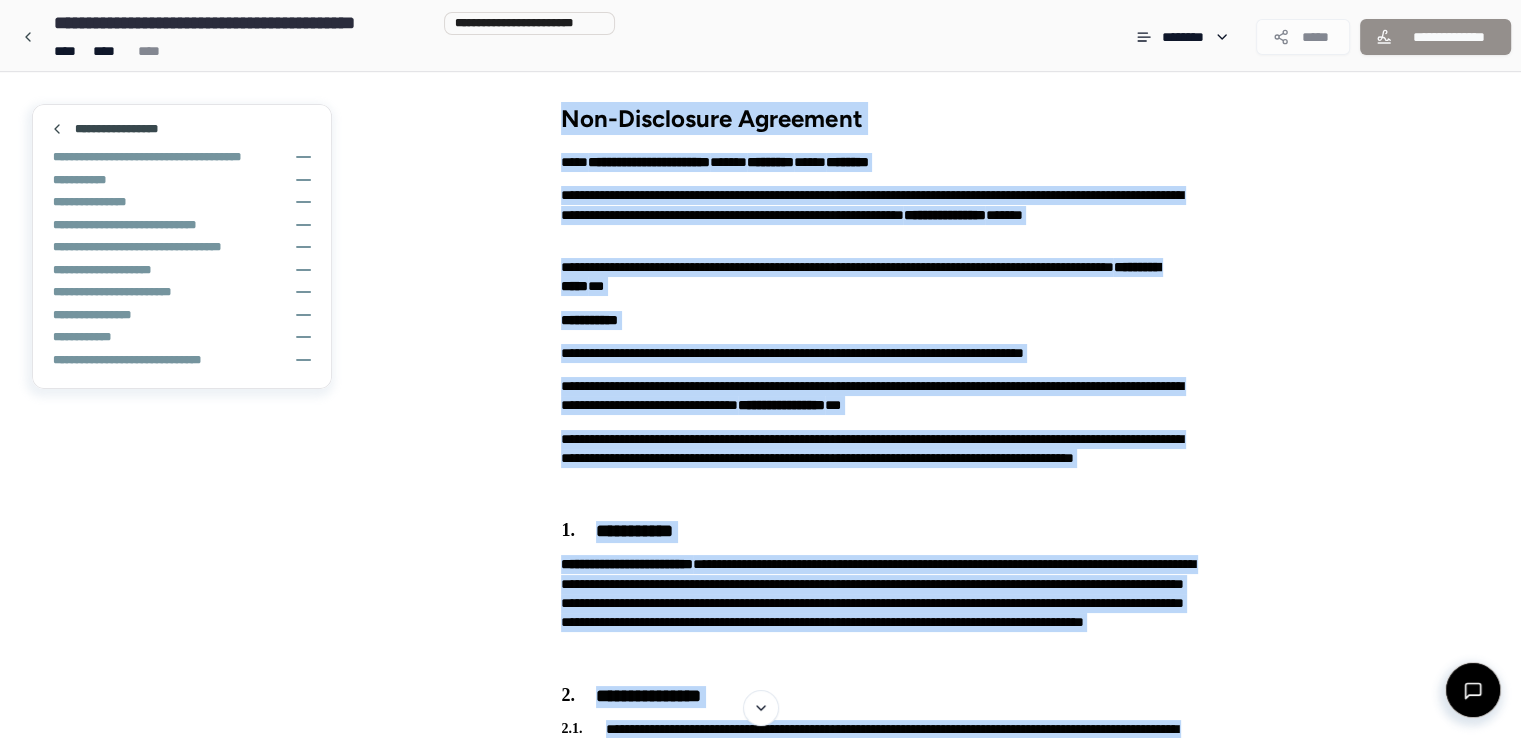 click on "Non-Disclosure Agreement" at bounding box center (894, 118) 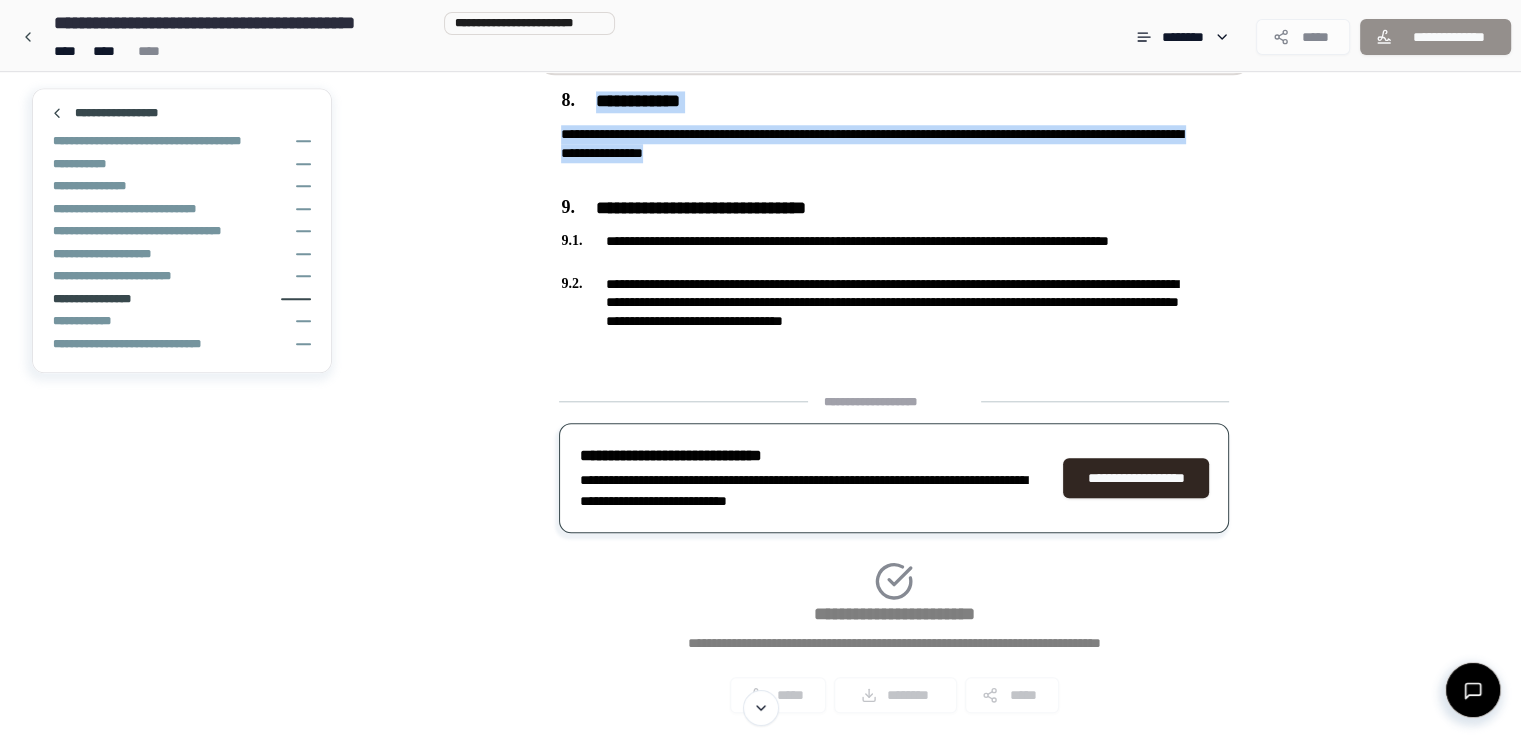 scroll, scrollTop: 1884, scrollLeft: 0, axis: vertical 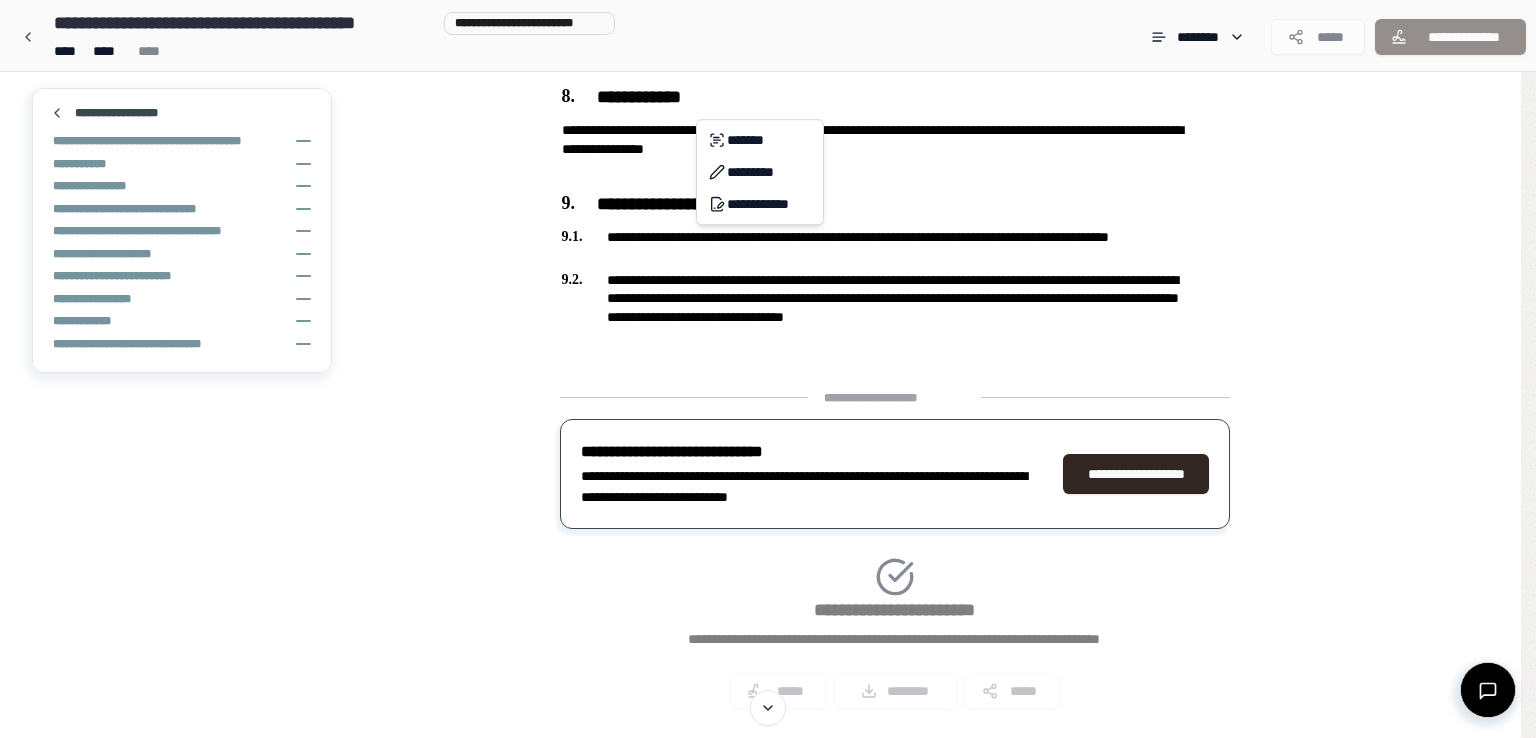 click on "**********" at bounding box center (768, -550) 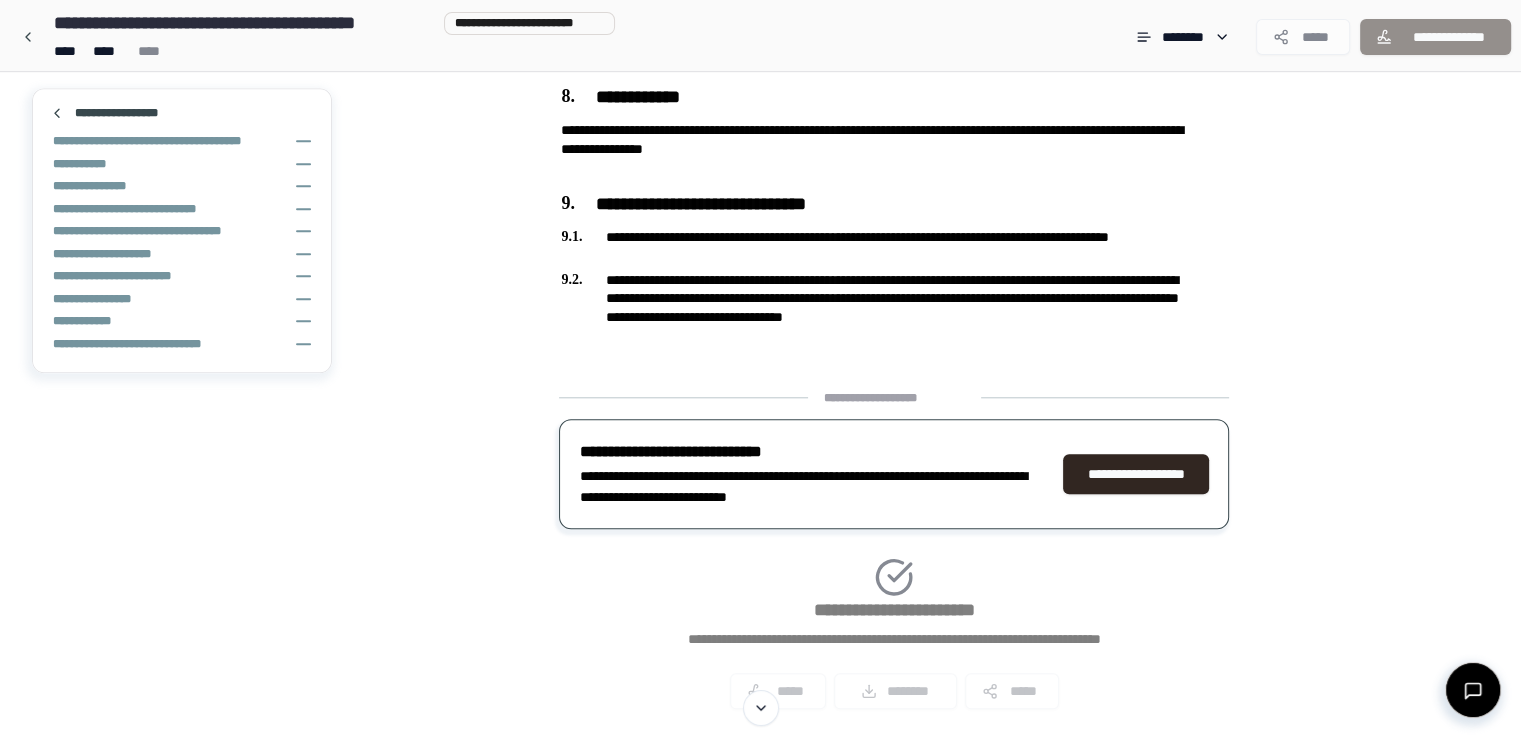 click on "**********" at bounding box center (1136, 474) 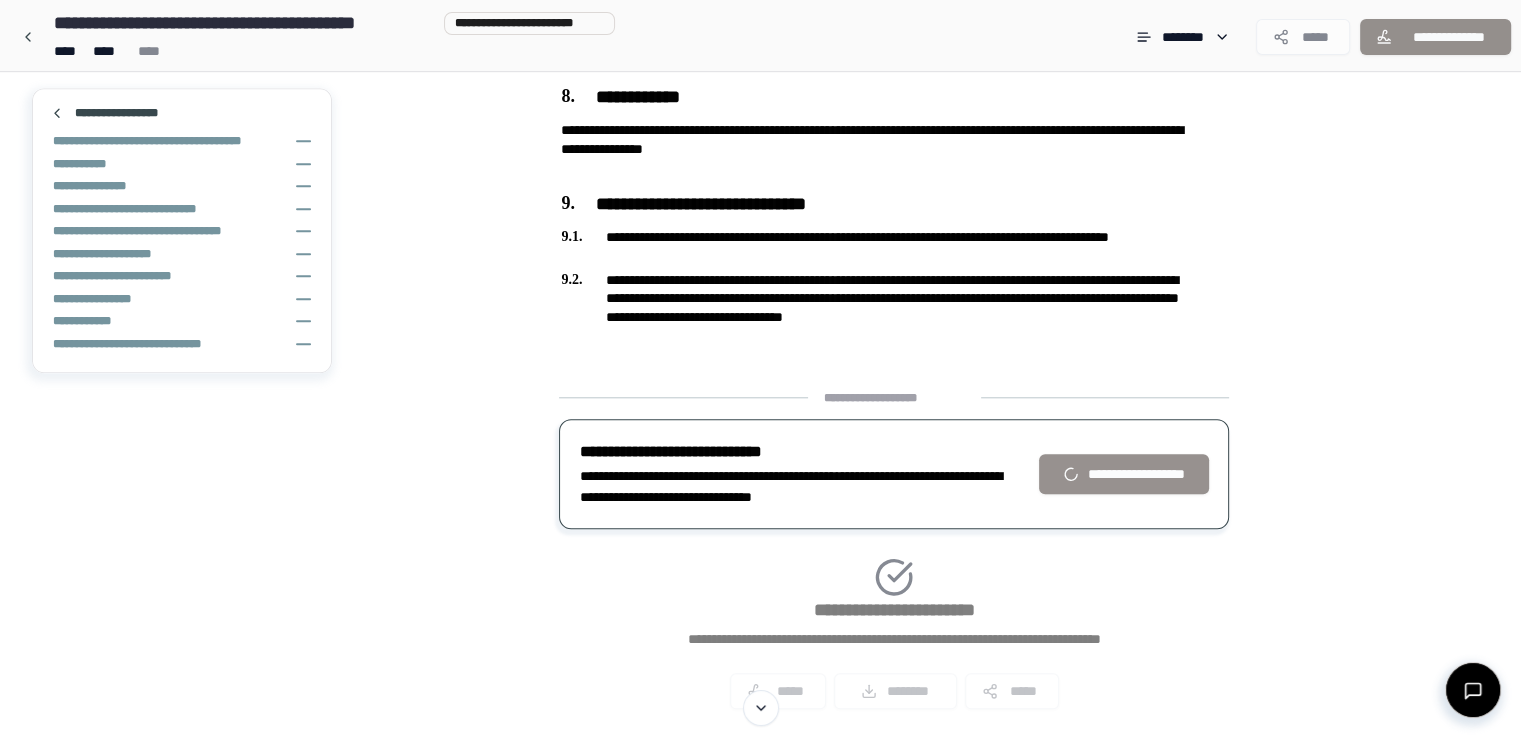 scroll, scrollTop: 1930, scrollLeft: 0, axis: vertical 